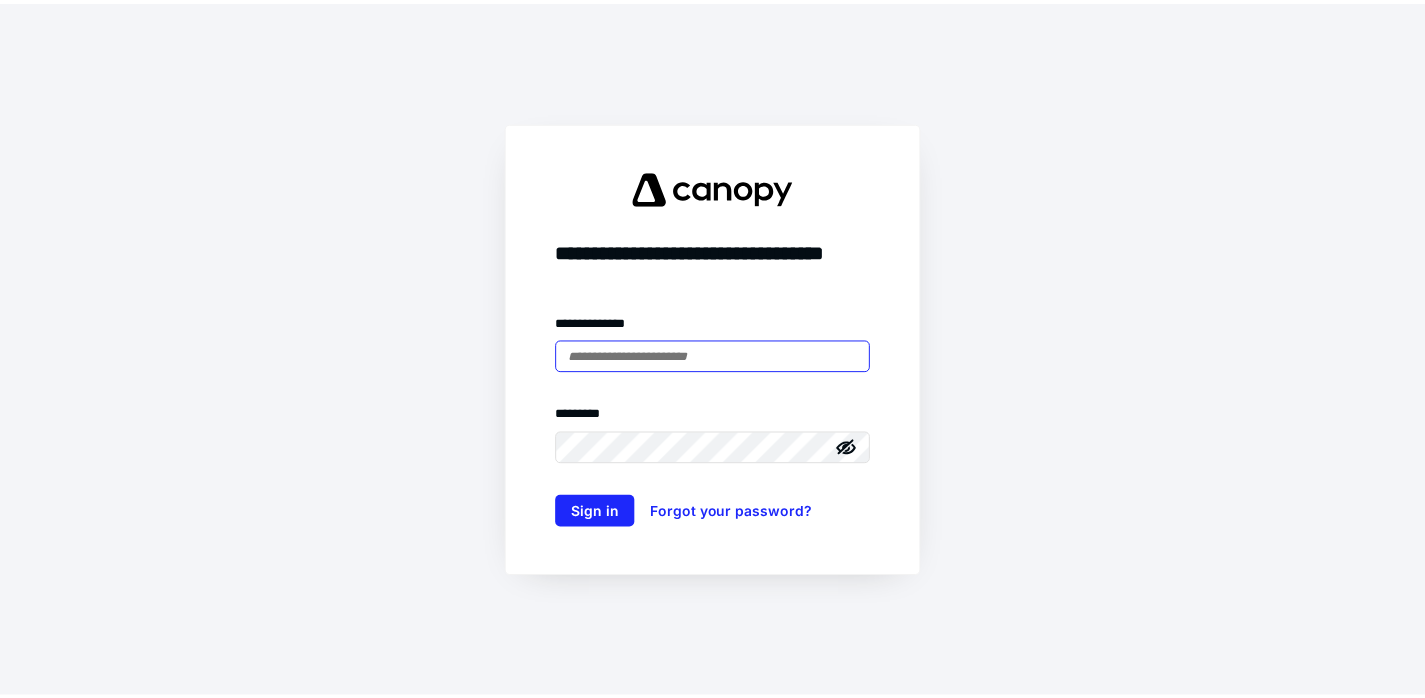 scroll, scrollTop: 0, scrollLeft: 0, axis: both 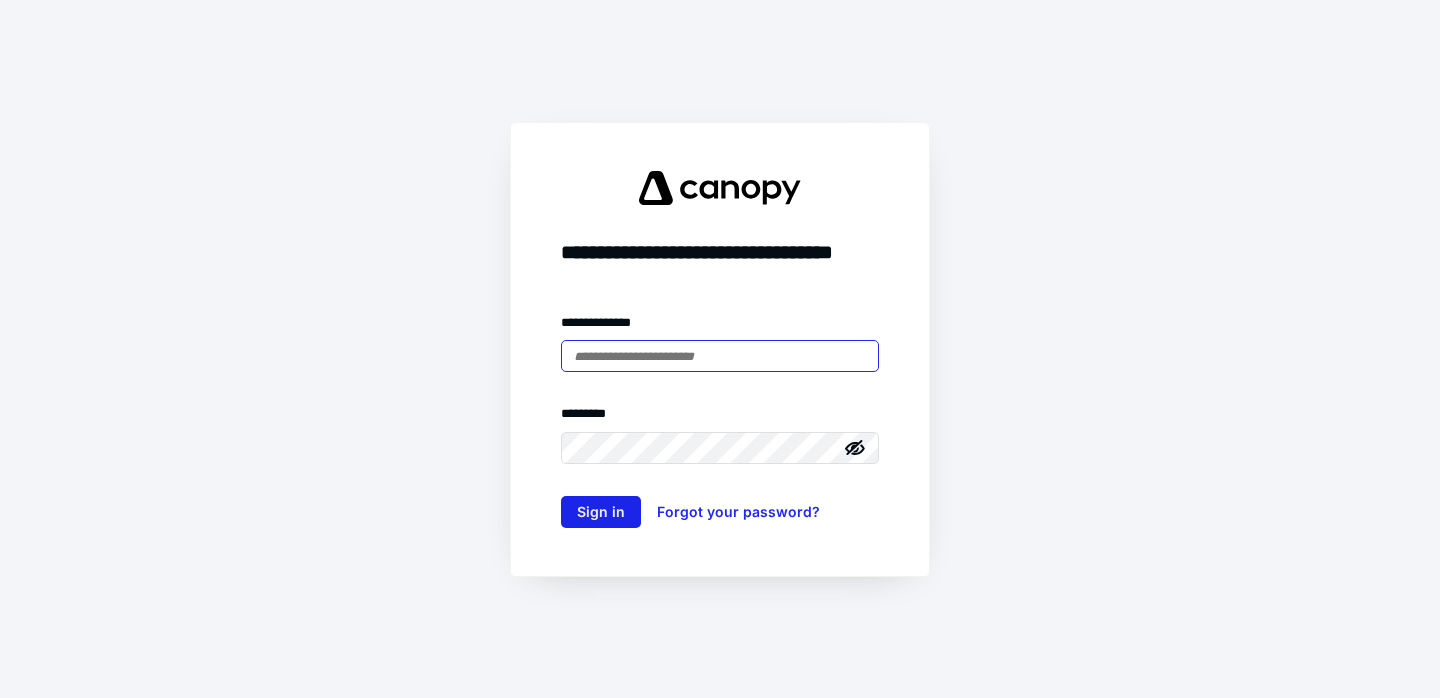 type on "**********" 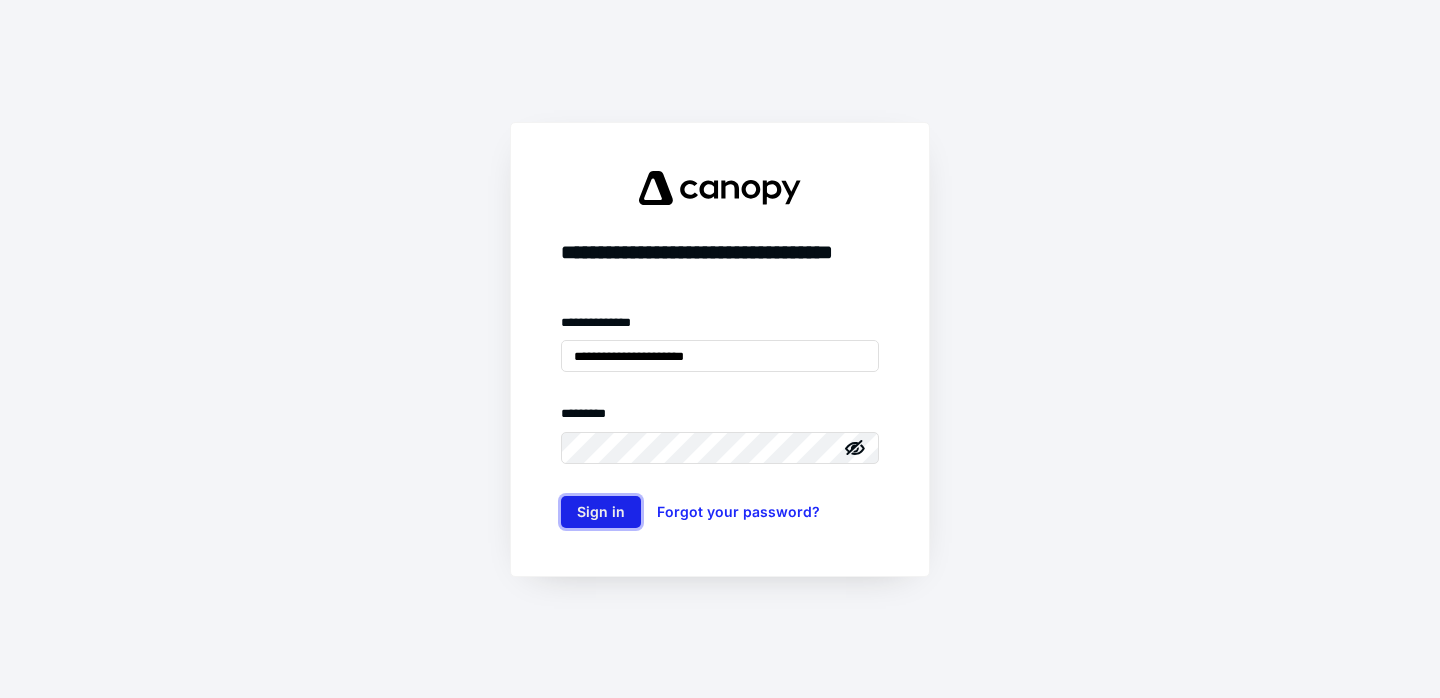 click on "Sign in" at bounding box center [601, 512] 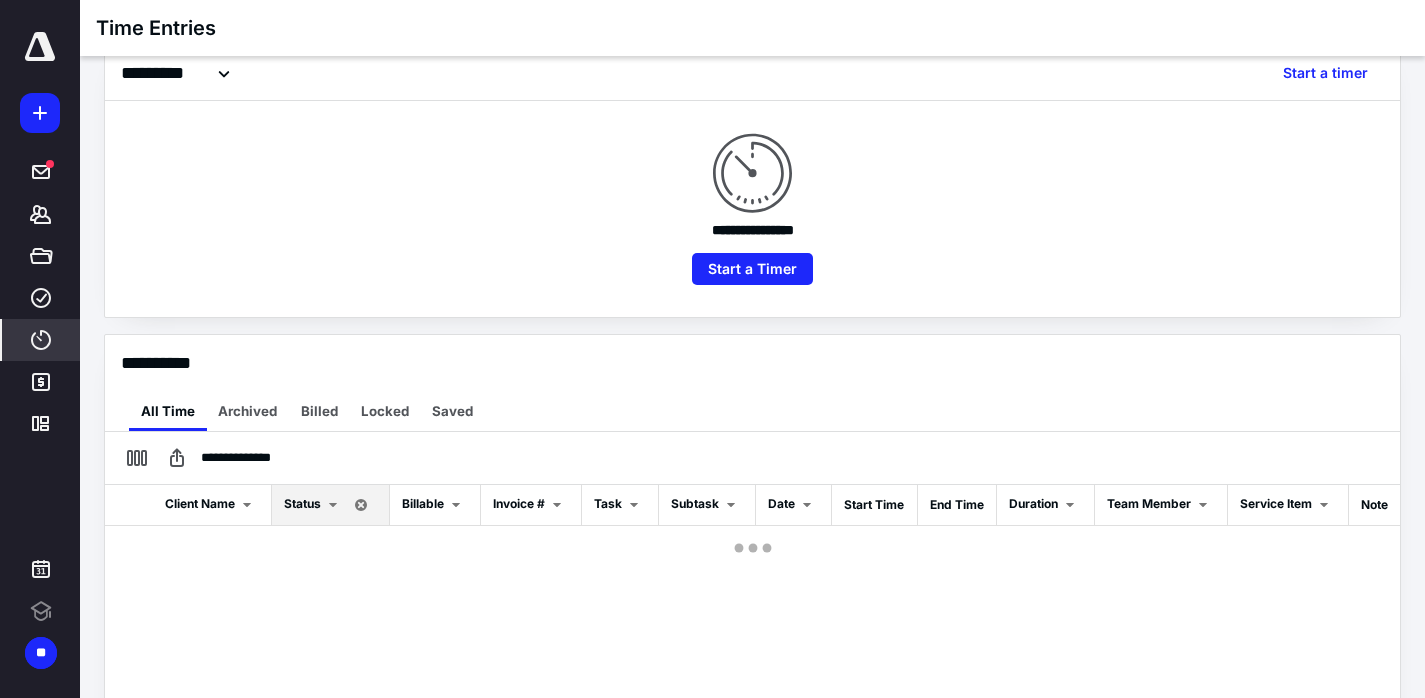 scroll, scrollTop: 444, scrollLeft: 0, axis: vertical 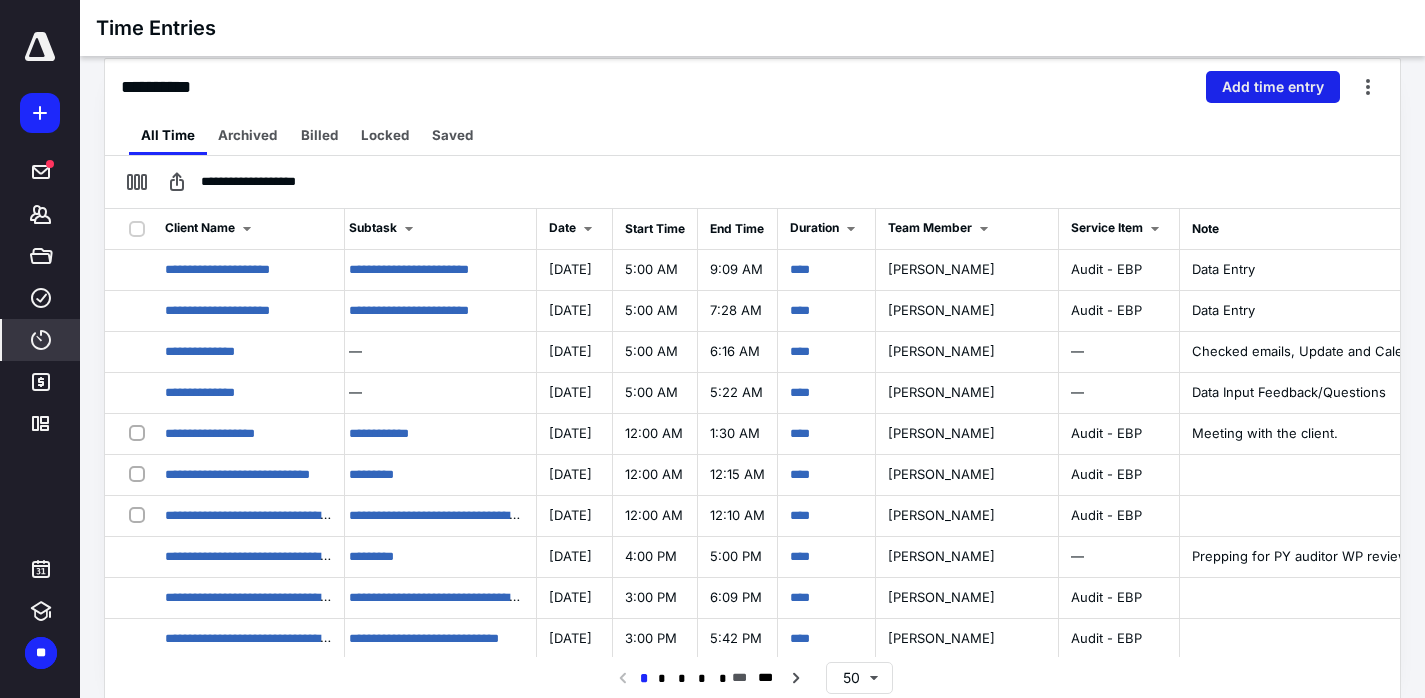 click on "Add time entry" at bounding box center [1273, 87] 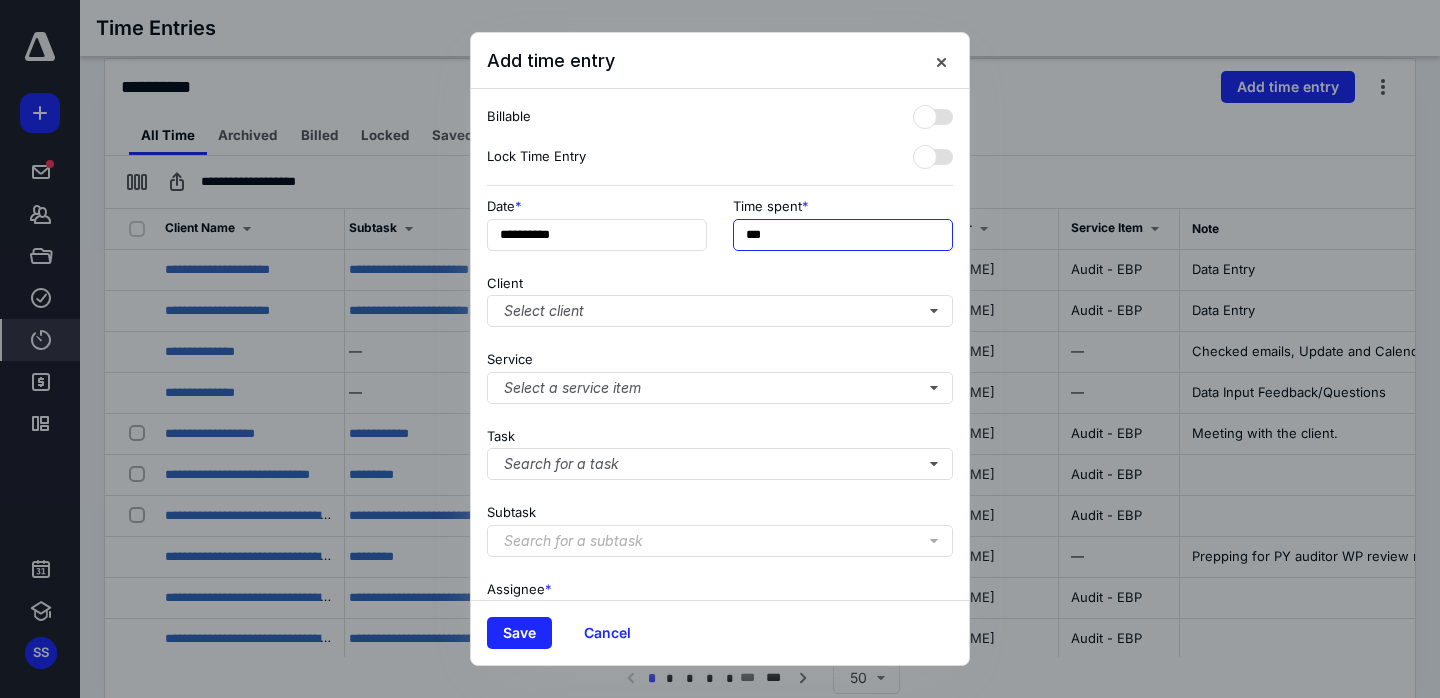 drag, startPoint x: 782, startPoint y: 228, endPoint x: 747, endPoint y: 228, distance: 35 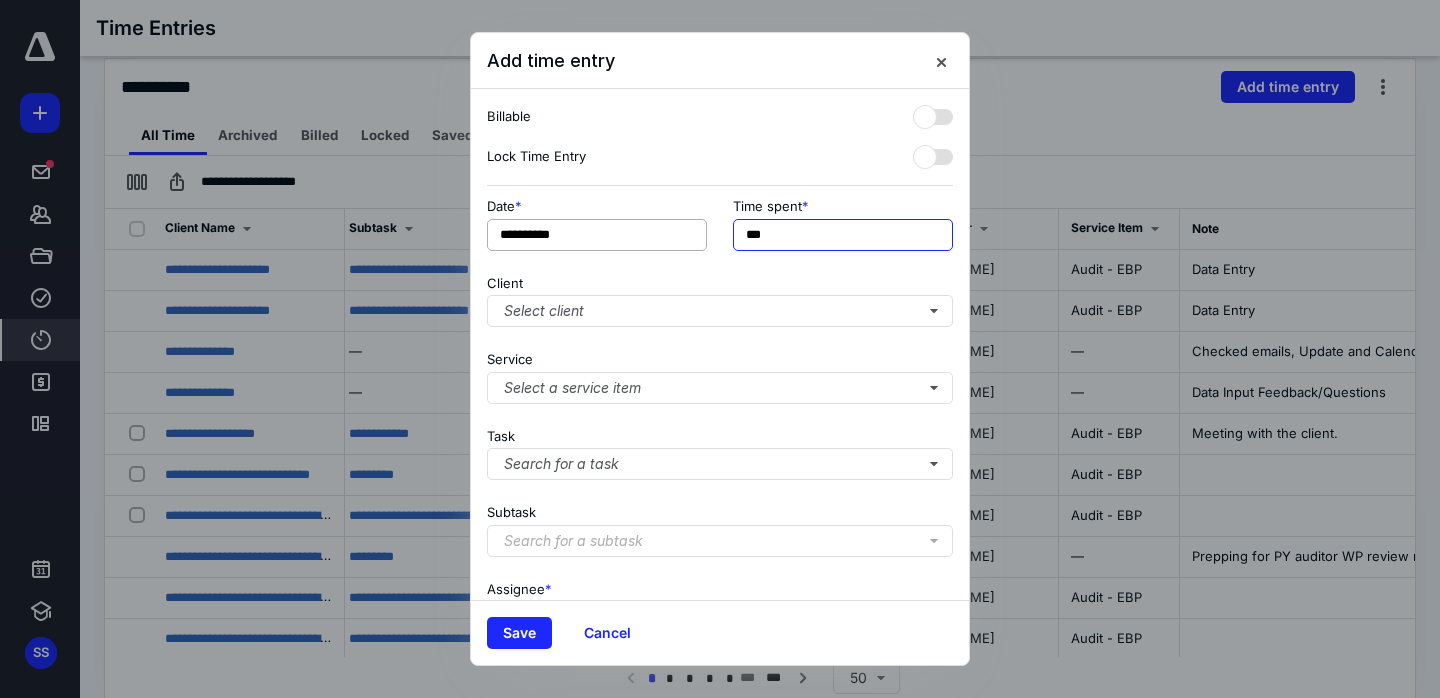 type on "***" 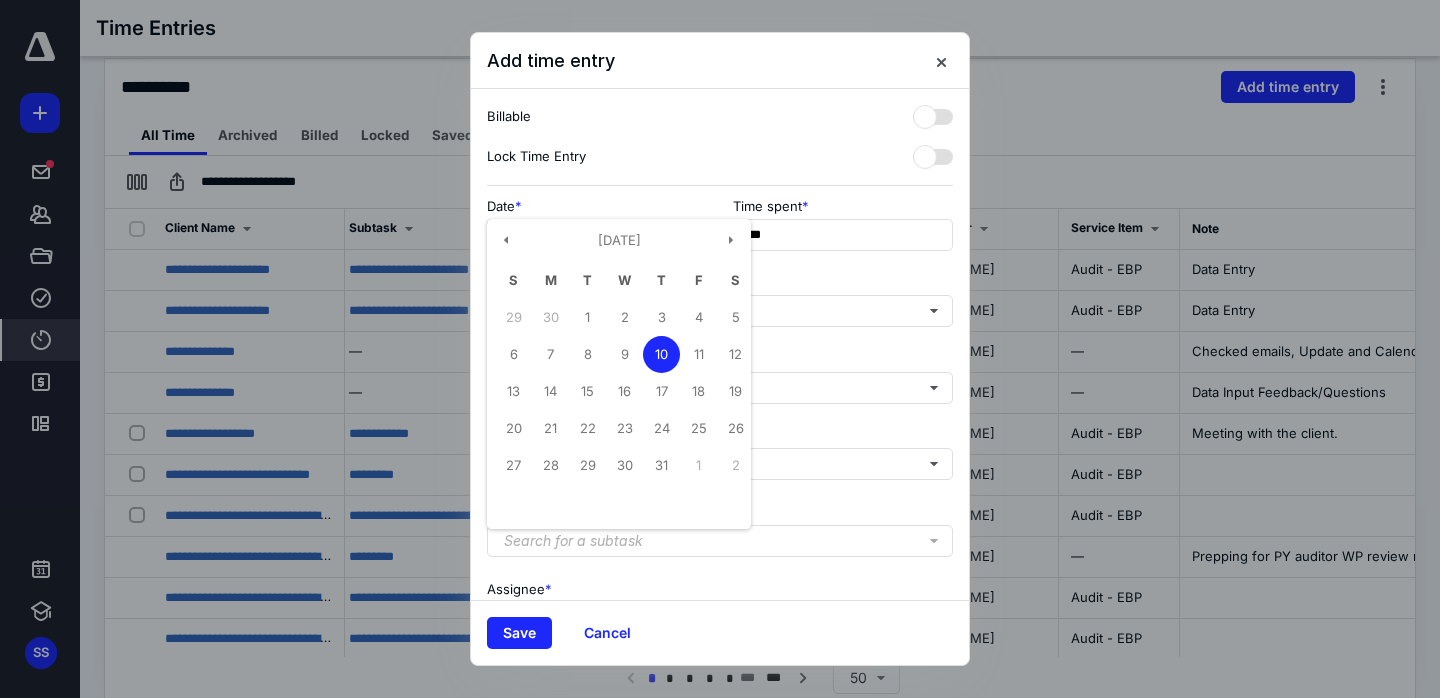 click on "**********" at bounding box center [597, 235] 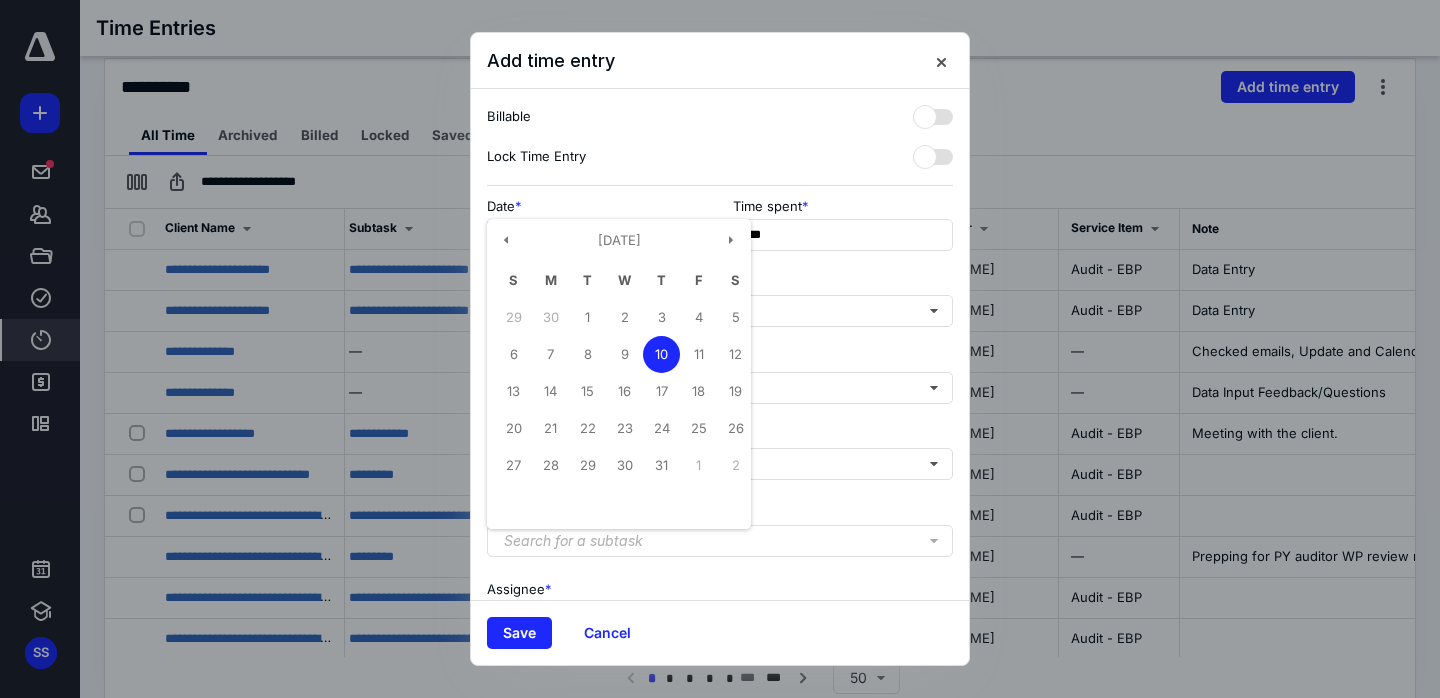 click on "10" at bounding box center (661, 354) 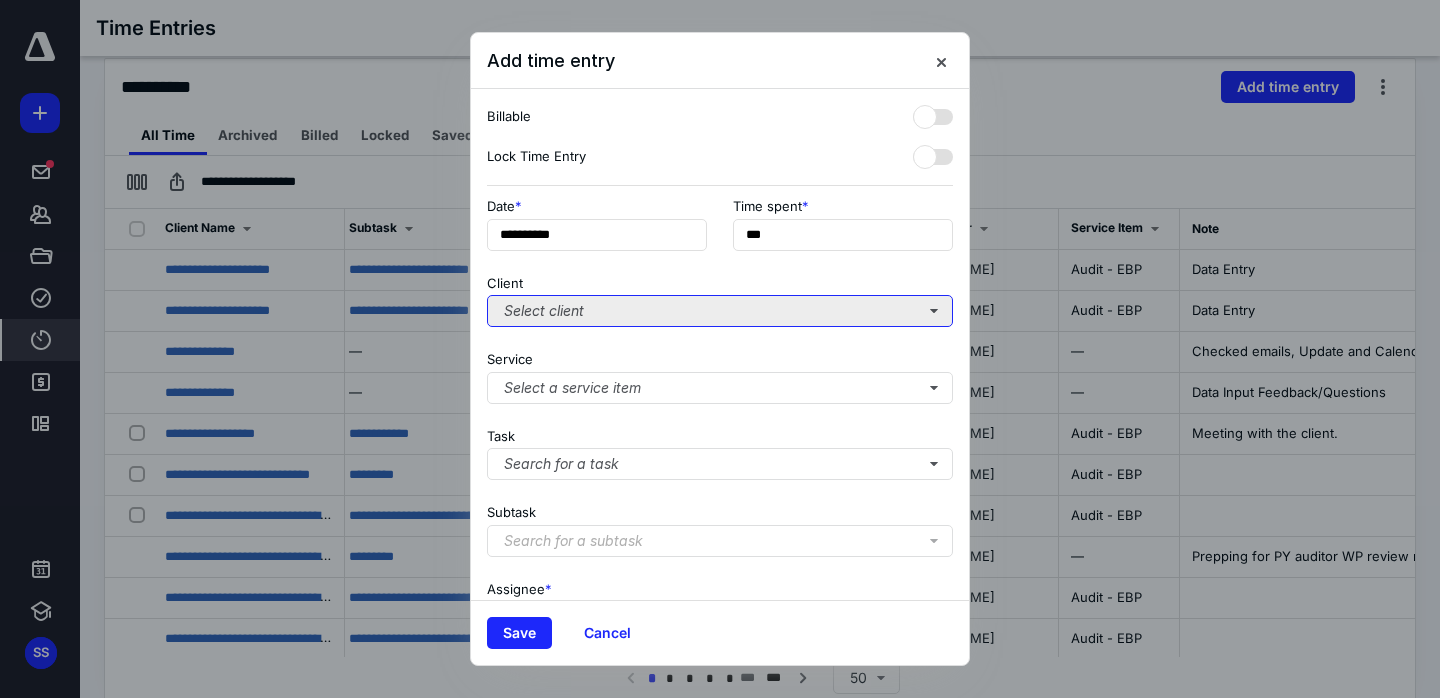 click on "Select client" at bounding box center [720, 311] 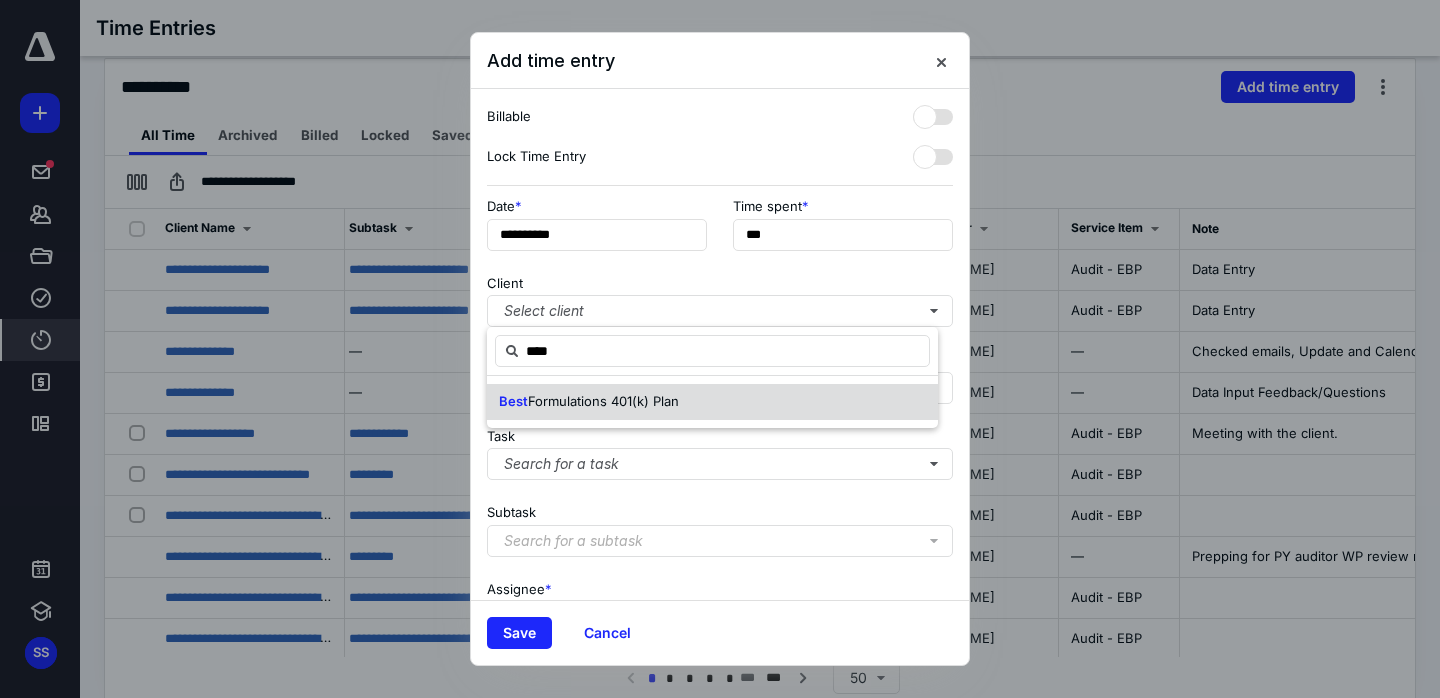 click on "Formulations 401(k) Plan" at bounding box center [603, 401] 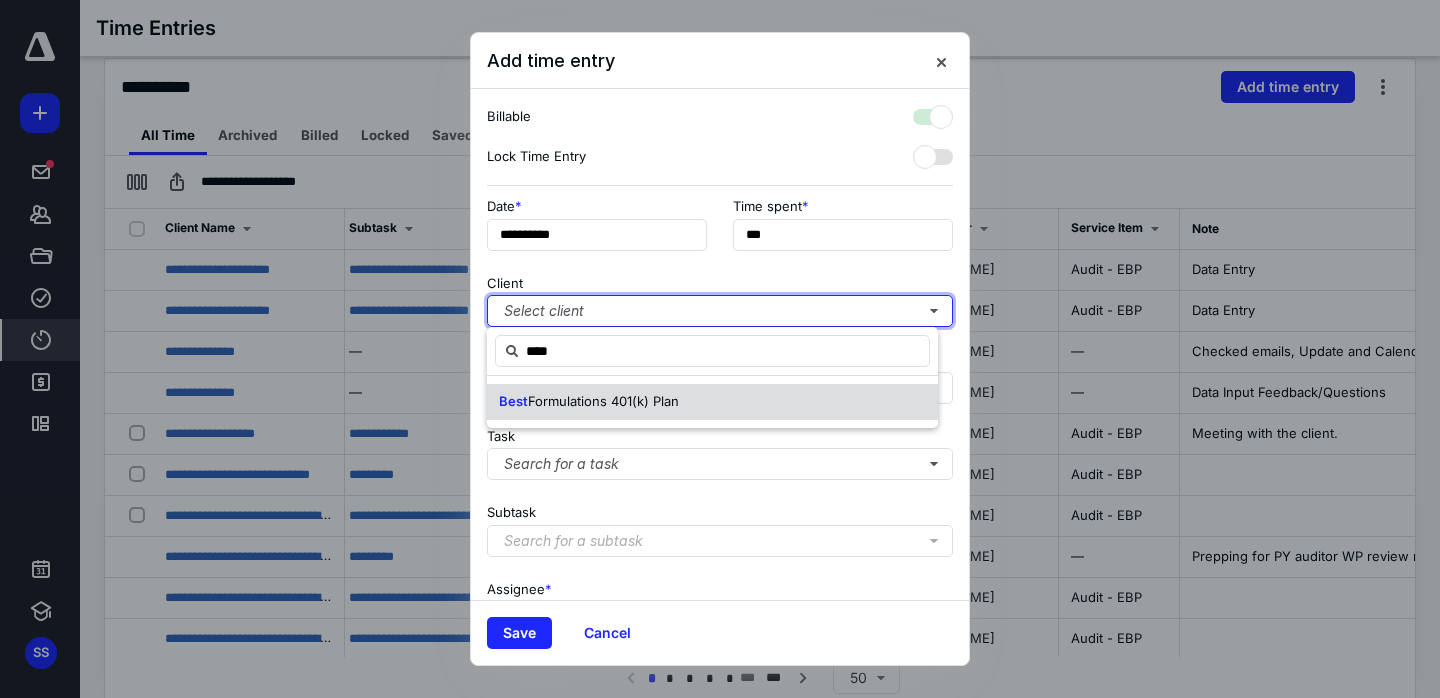 checkbox on "true" 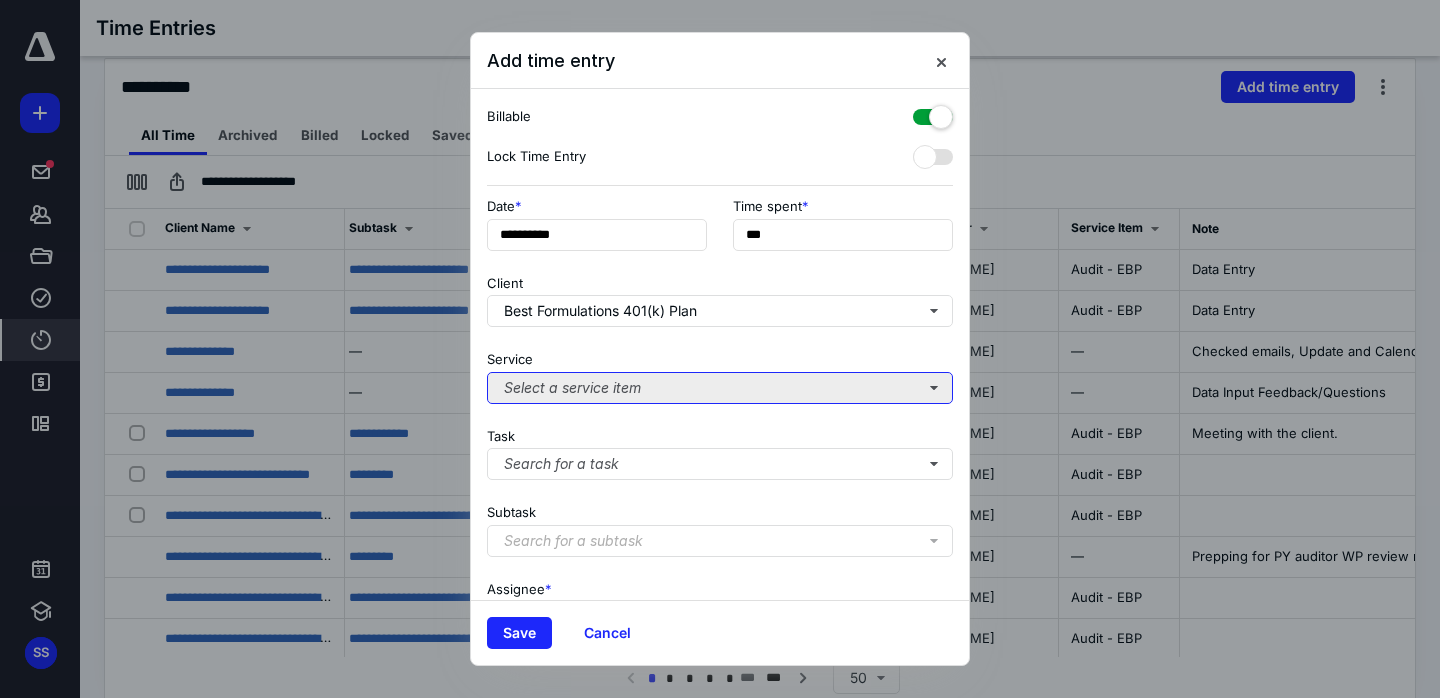 click on "Select a service item" at bounding box center [720, 388] 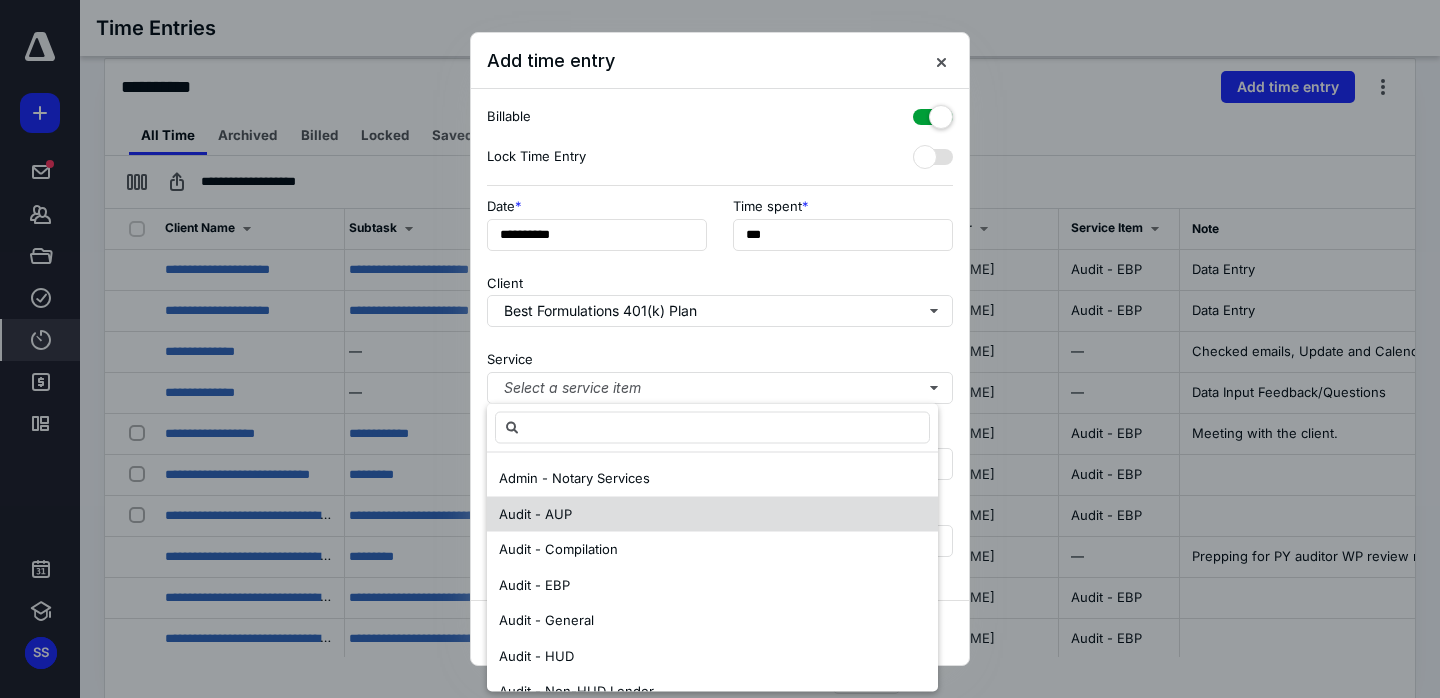 drag, startPoint x: 620, startPoint y: 571, endPoint x: 635, endPoint y: 508, distance: 64.7611 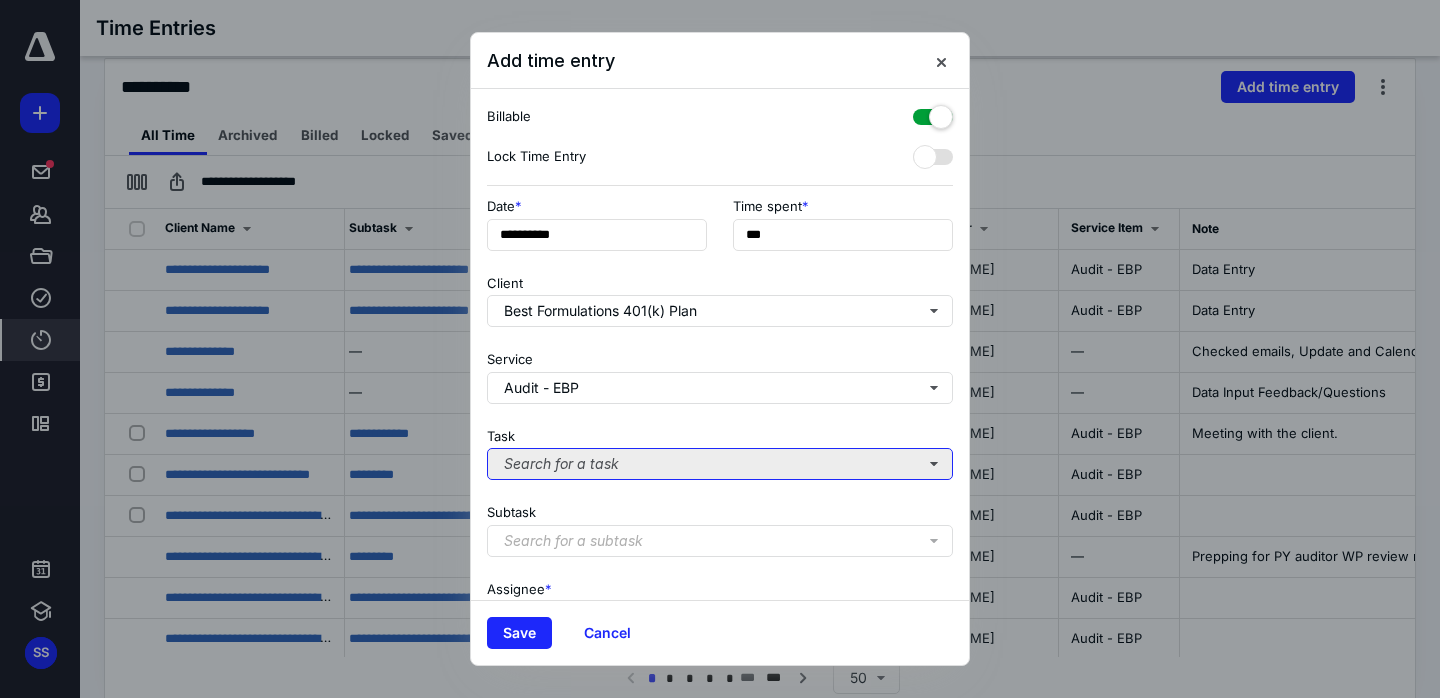 click on "Search for a task" at bounding box center (720, 464) 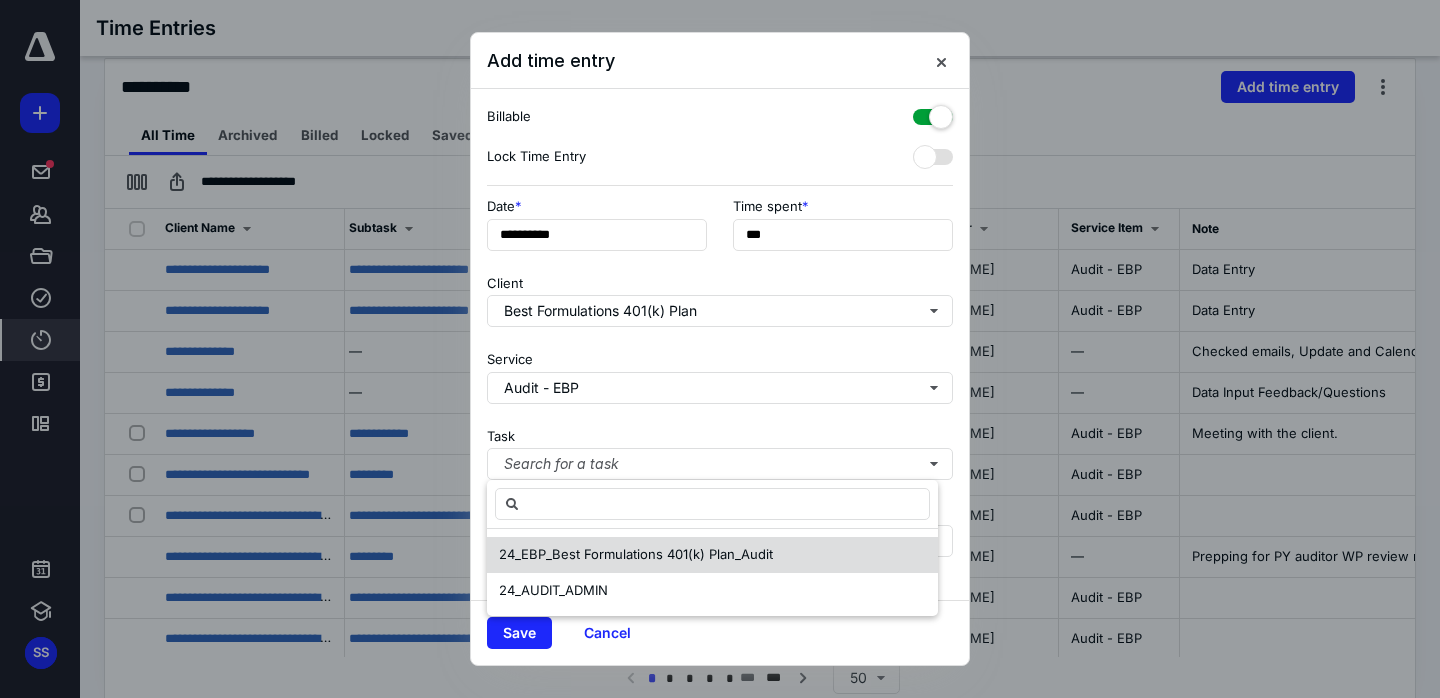 click on "24_EBP_Best Formulations 401(k) Plan_Audit" at bounding box center [636, 554] 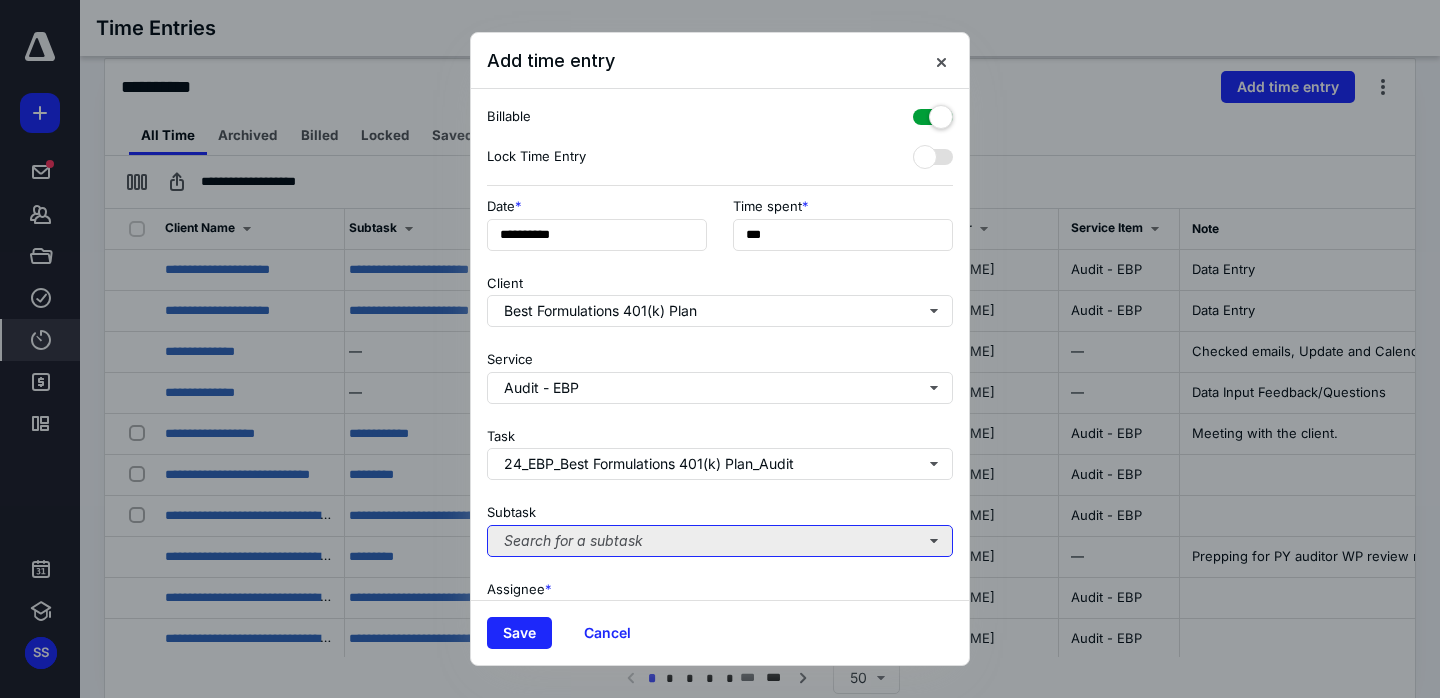click on "Search for a subtask" at bounding box center (720, 541) 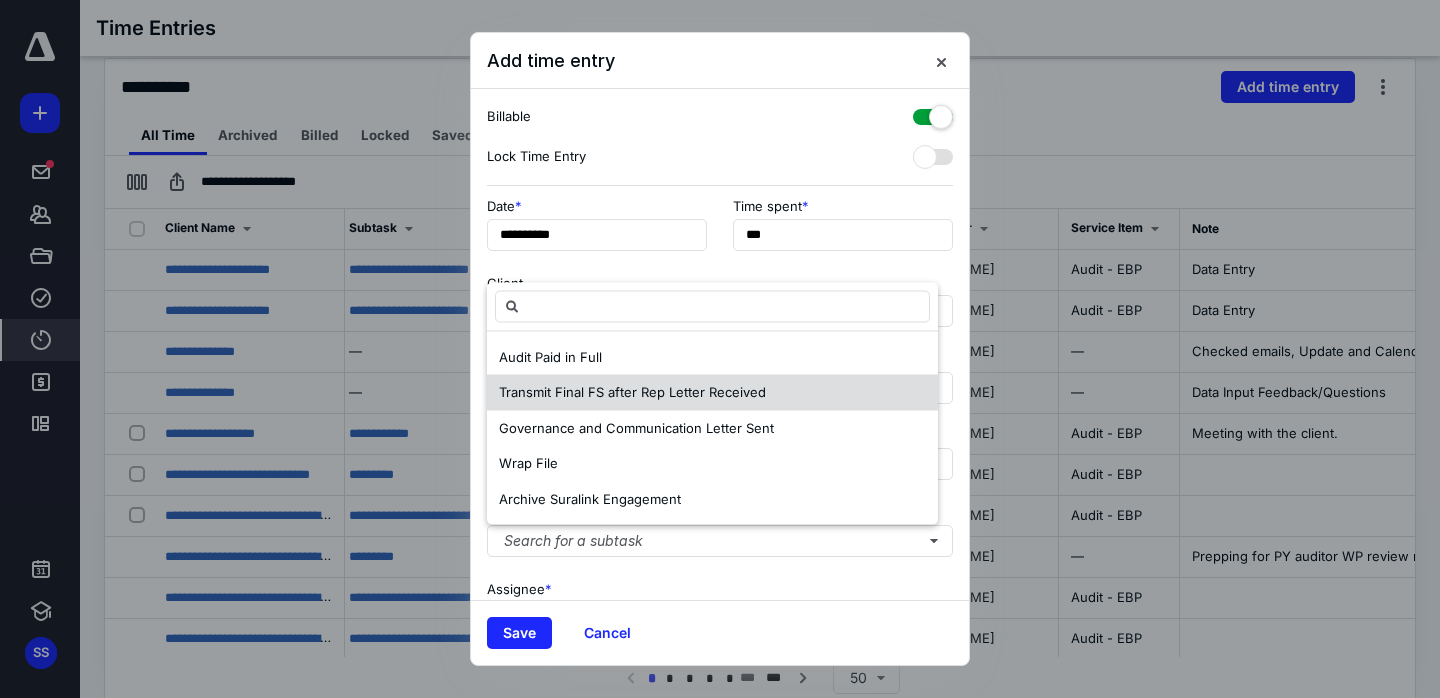 click on "Transmit Final FS after Rep Letter Received" at bounding box center (712, 393) 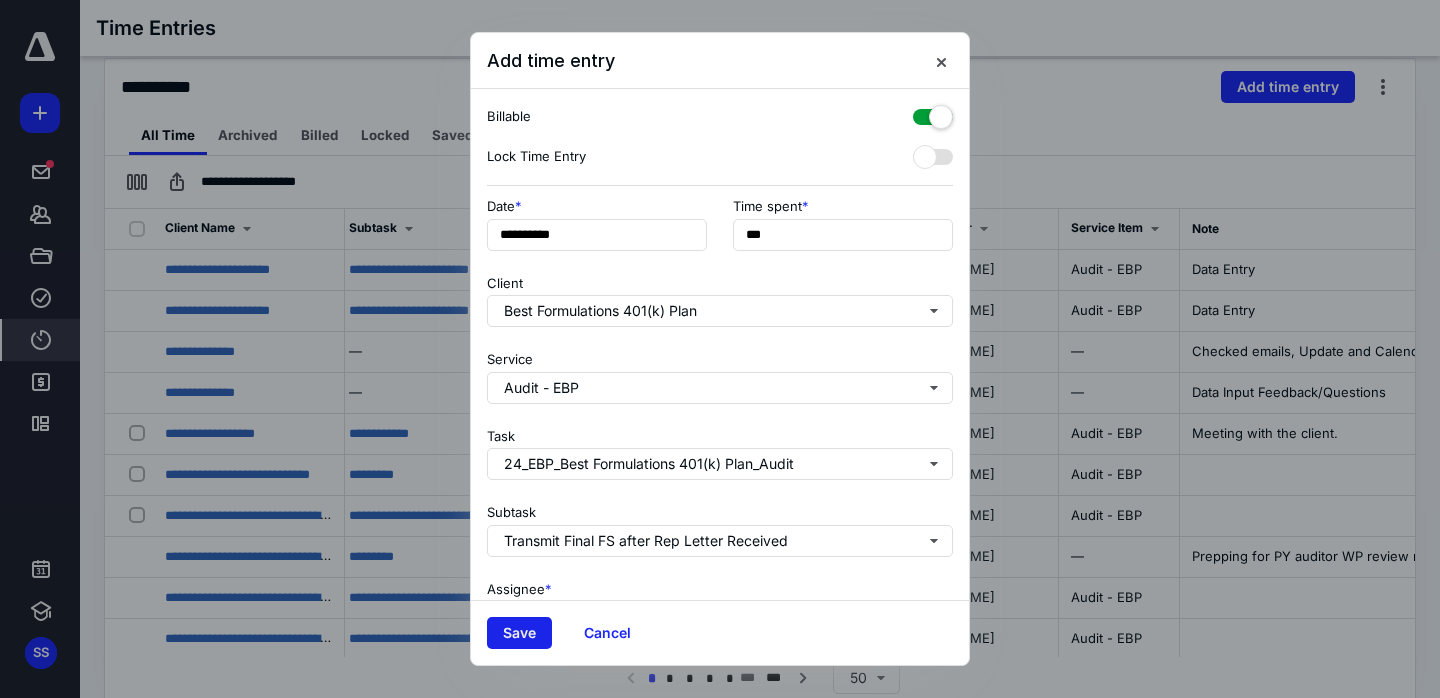 click on "Save" at bounding box center [519, 633] 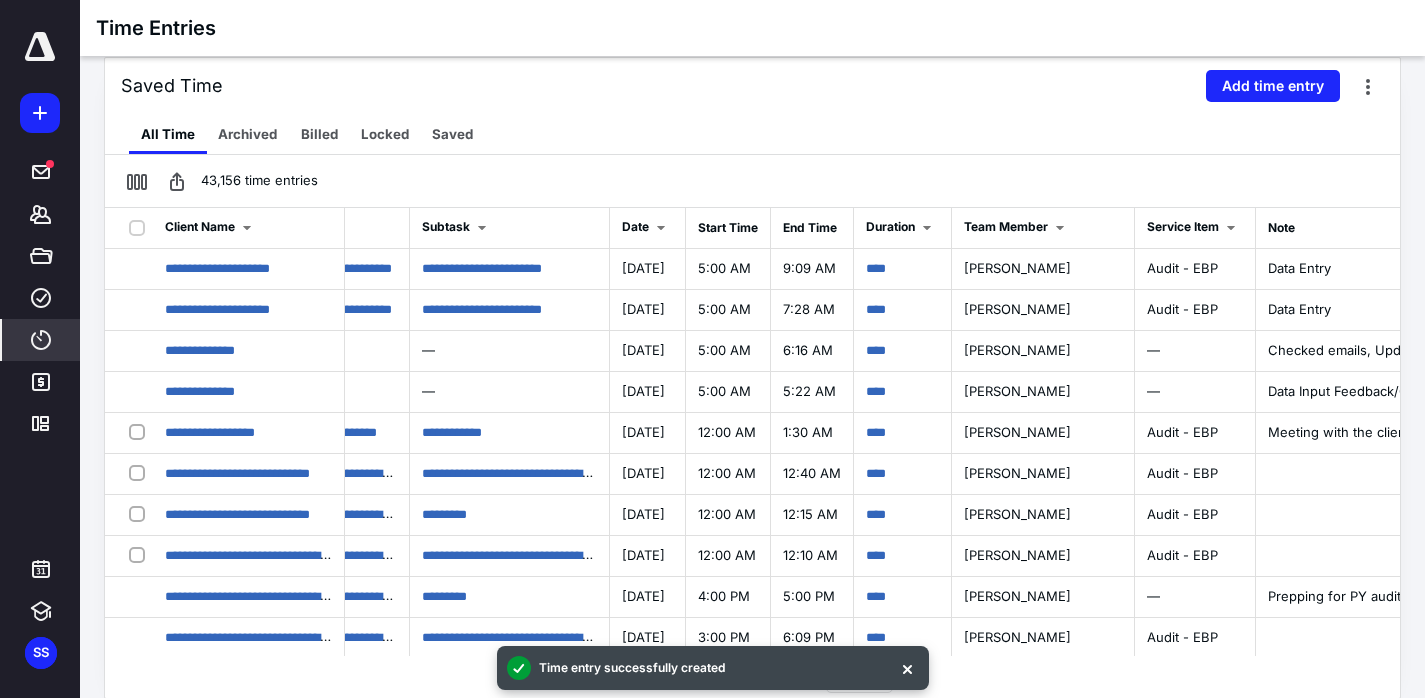 scroll, scrollTop: 0, scrollLeft: 633, axis: horizontal 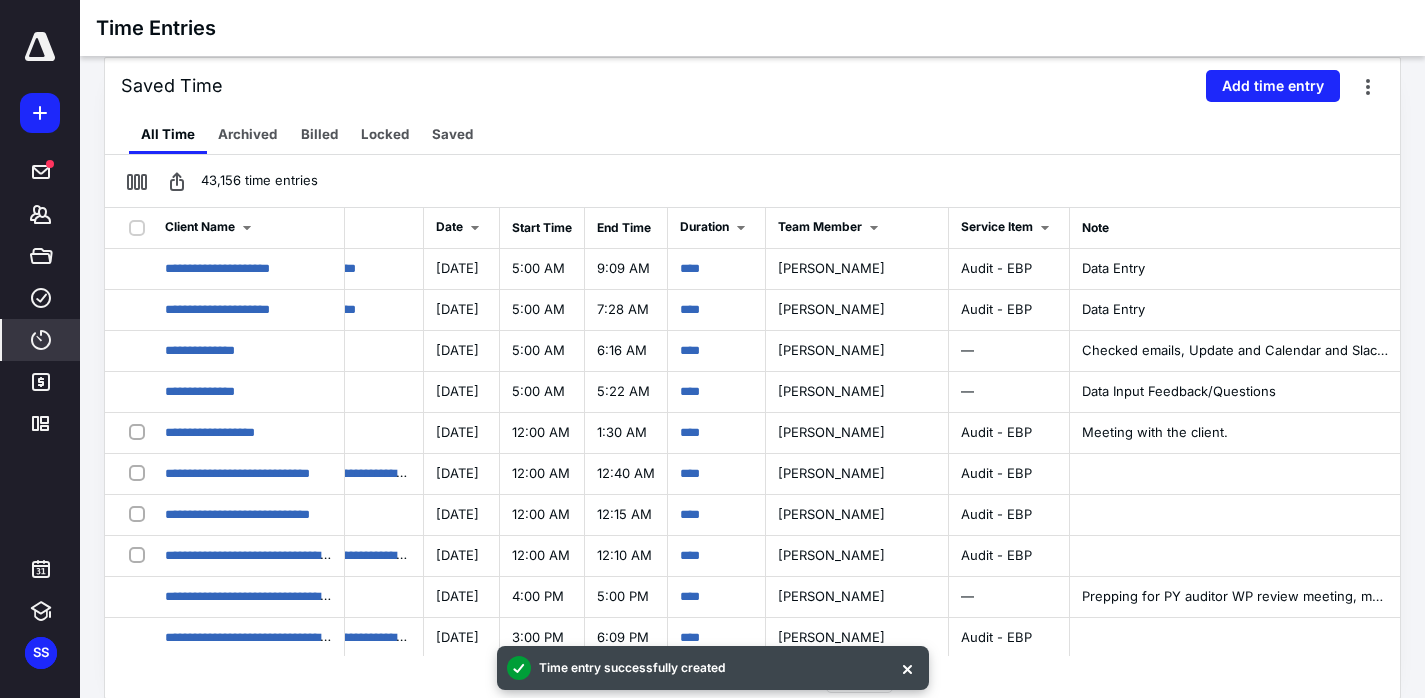 click on "43,156 time entries" at bounding box center (752, 181) 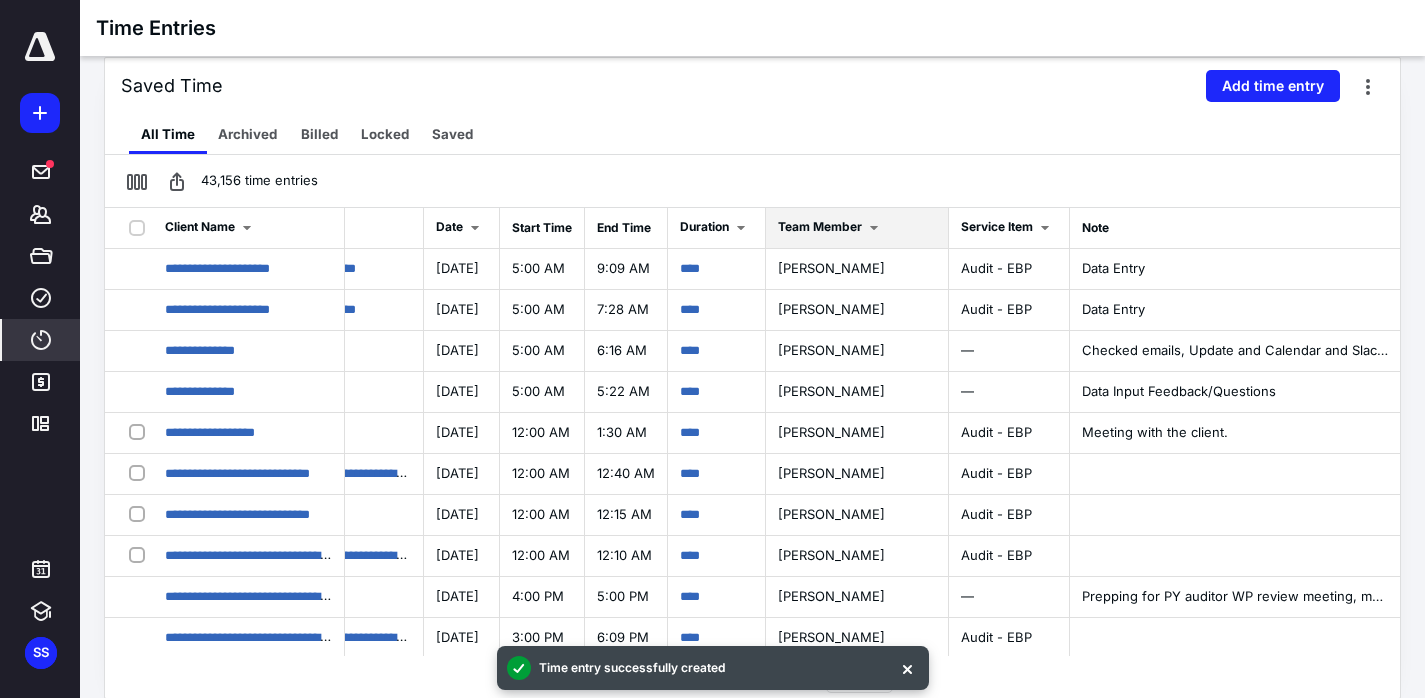 click on "Team Member" at bounding box center [820, 226] 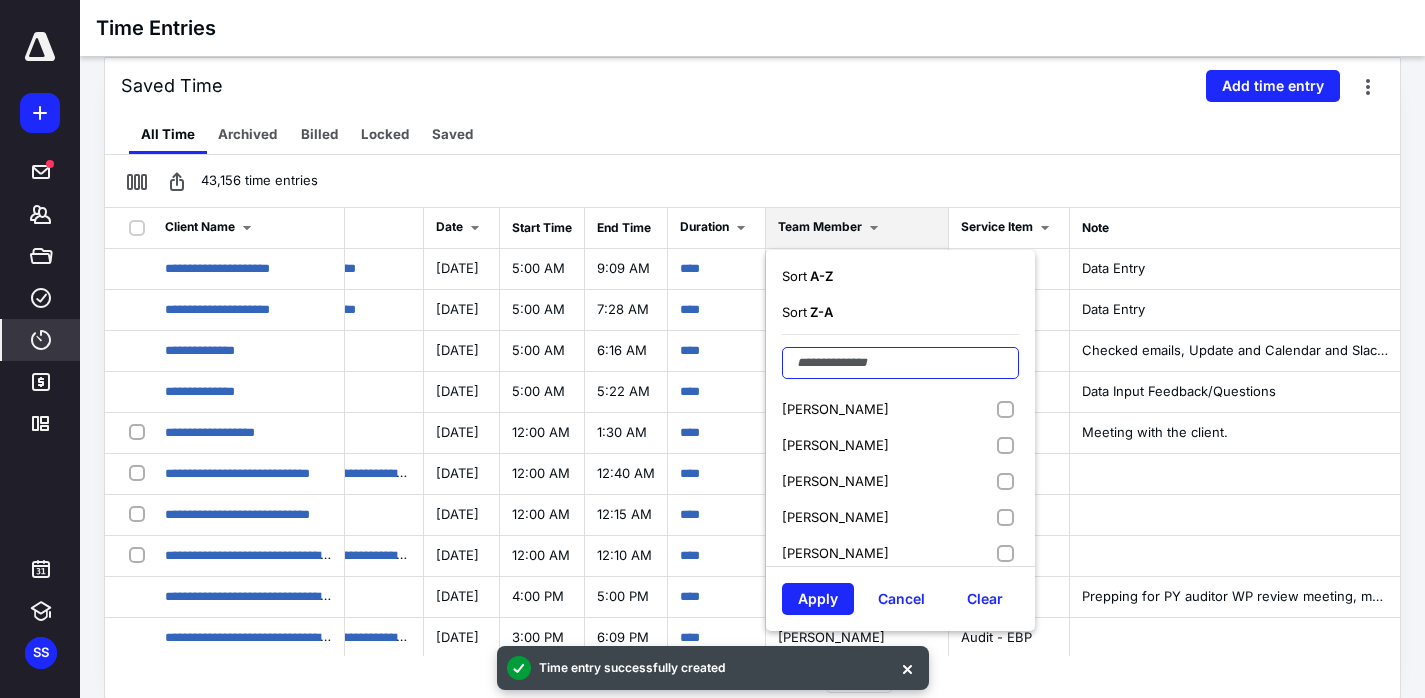 click at bounding box center (900, 363) 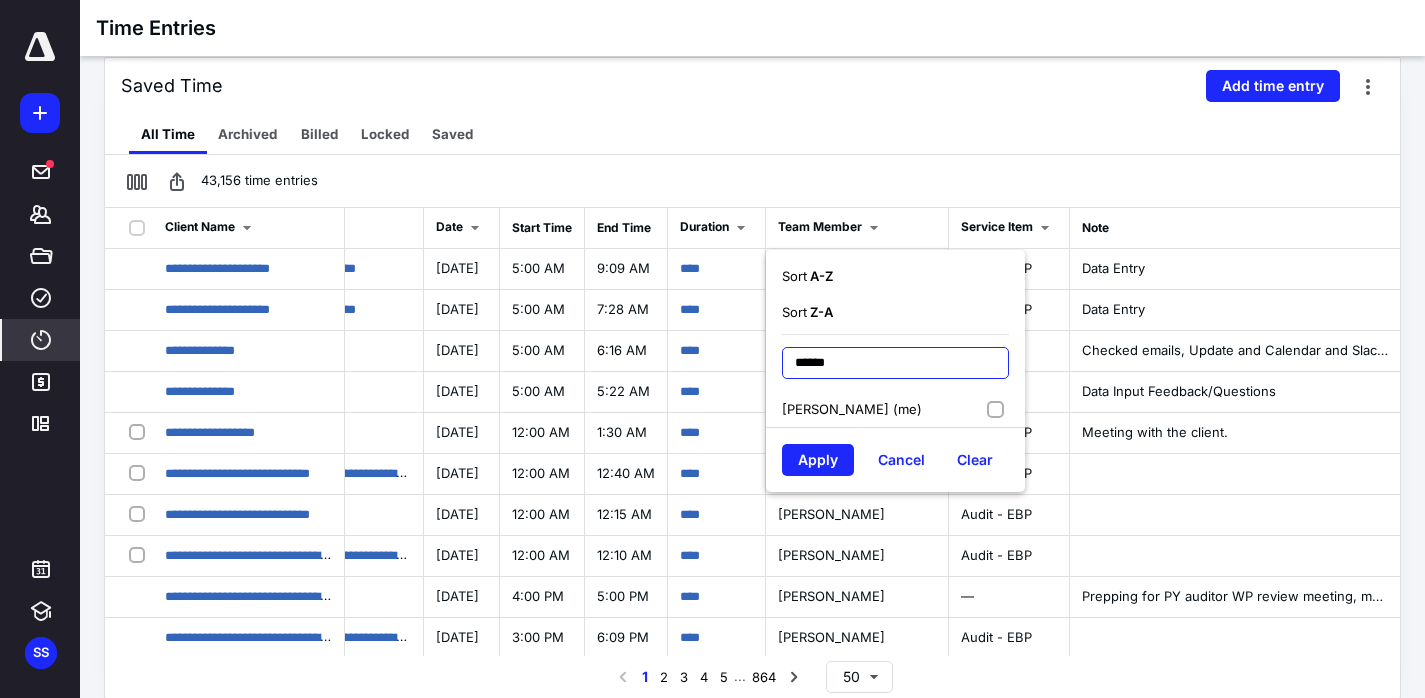 type on "******" 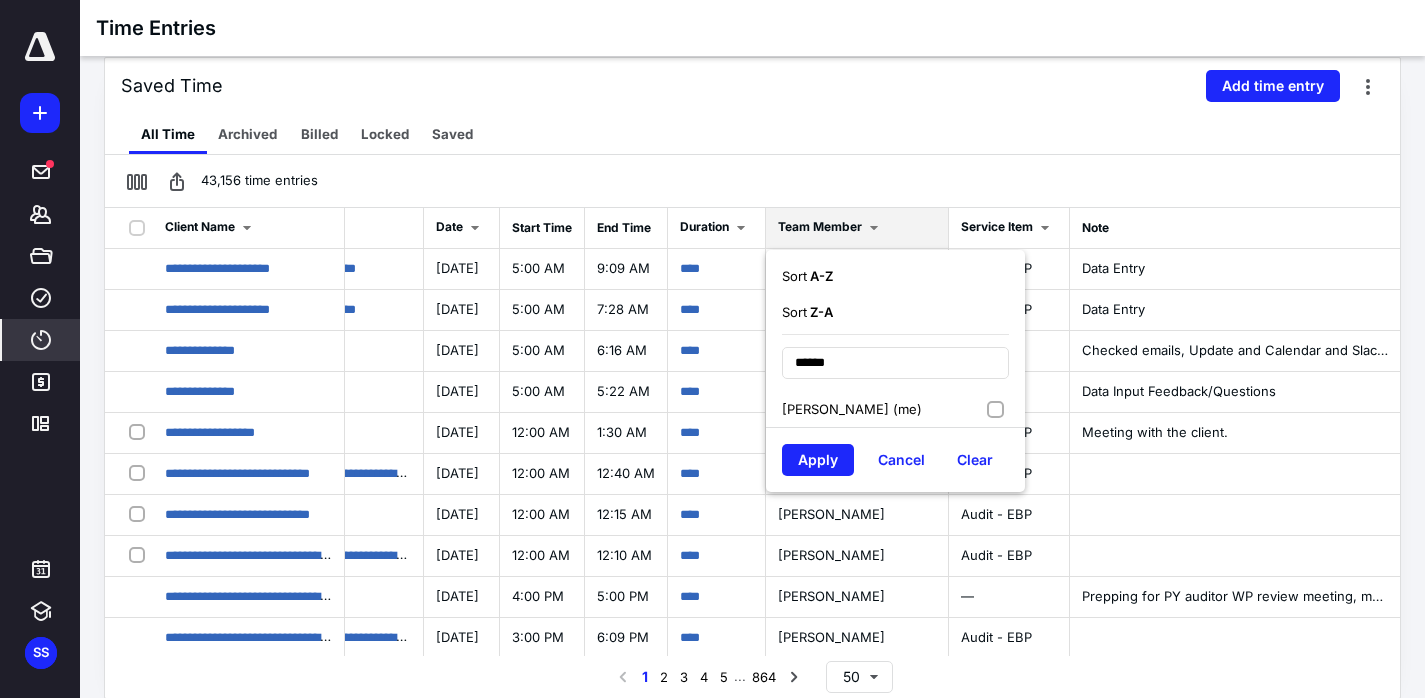 drag, startPoint x: 851, startPoint y: 402, endPoint x: 850, endPoint y: 416, distance: 14.035668 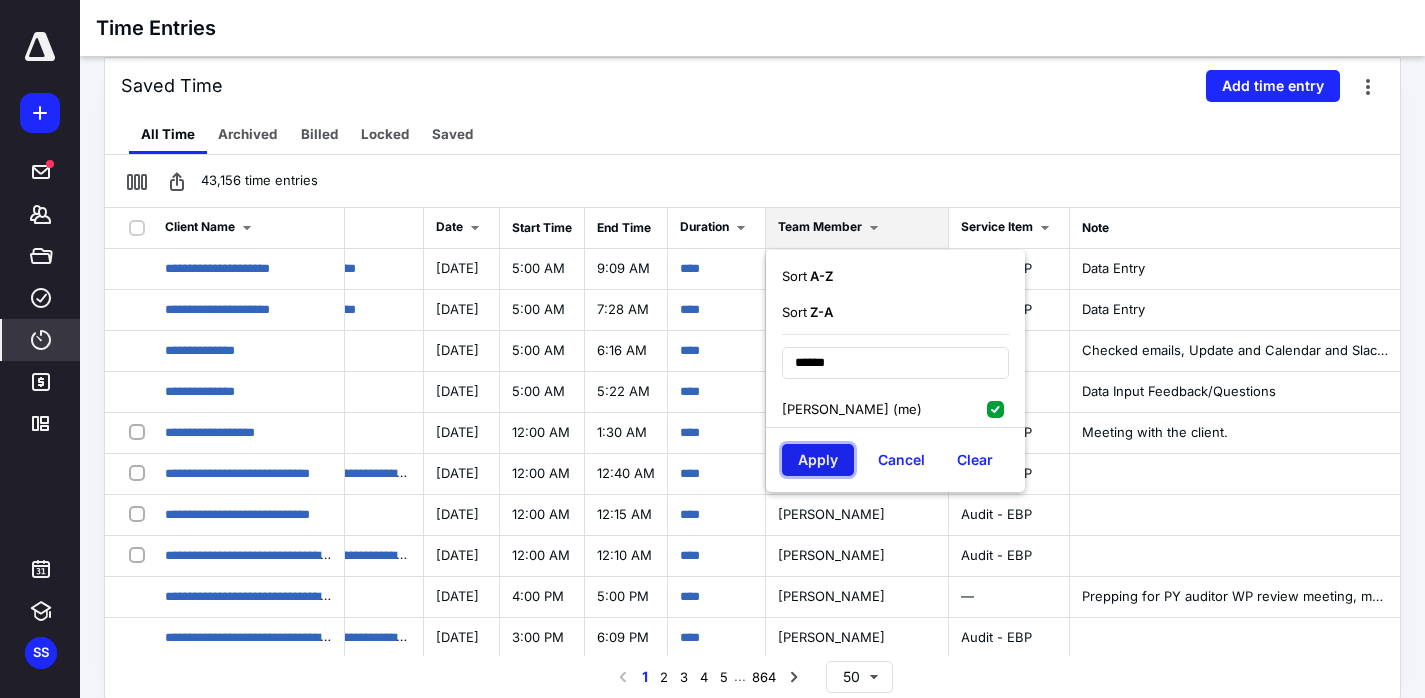 click on "Apply" at bounding box center [818, 460] 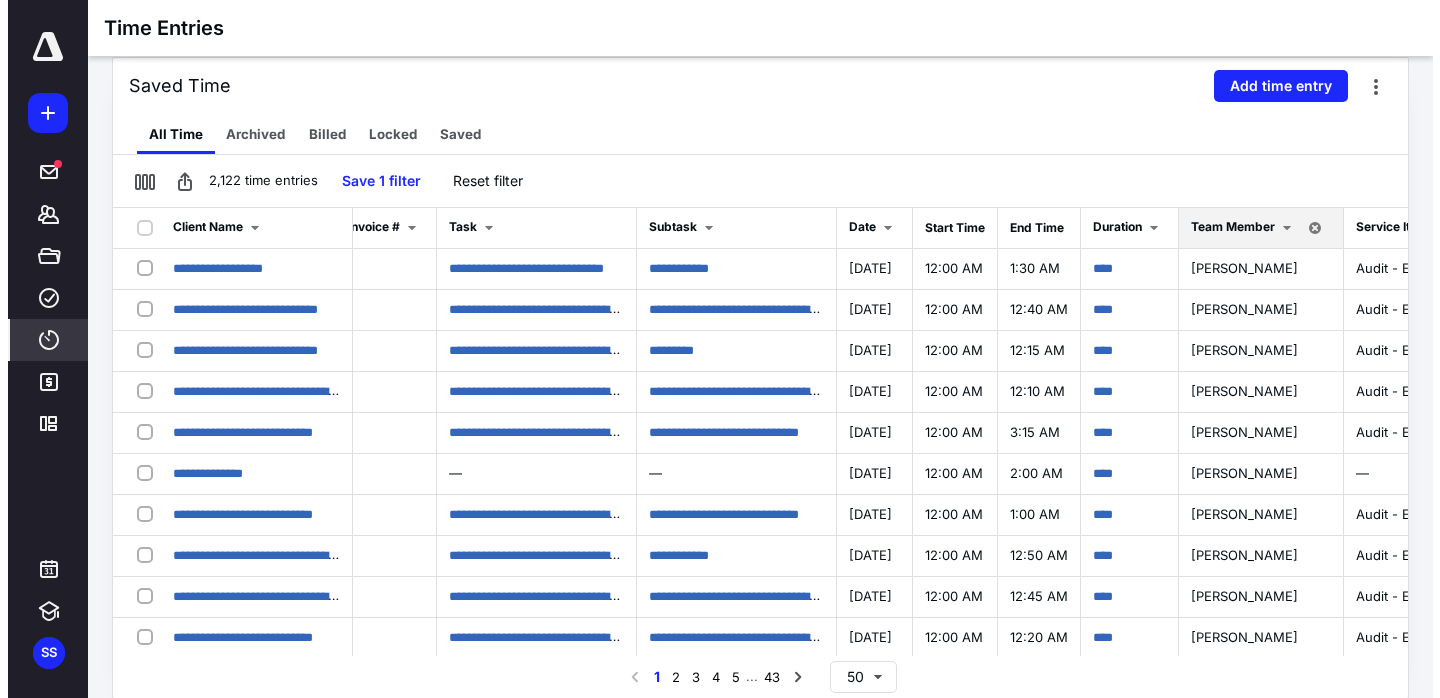 scroll, scrollTop: 0, scrollLeft: 502, axis: horizontal 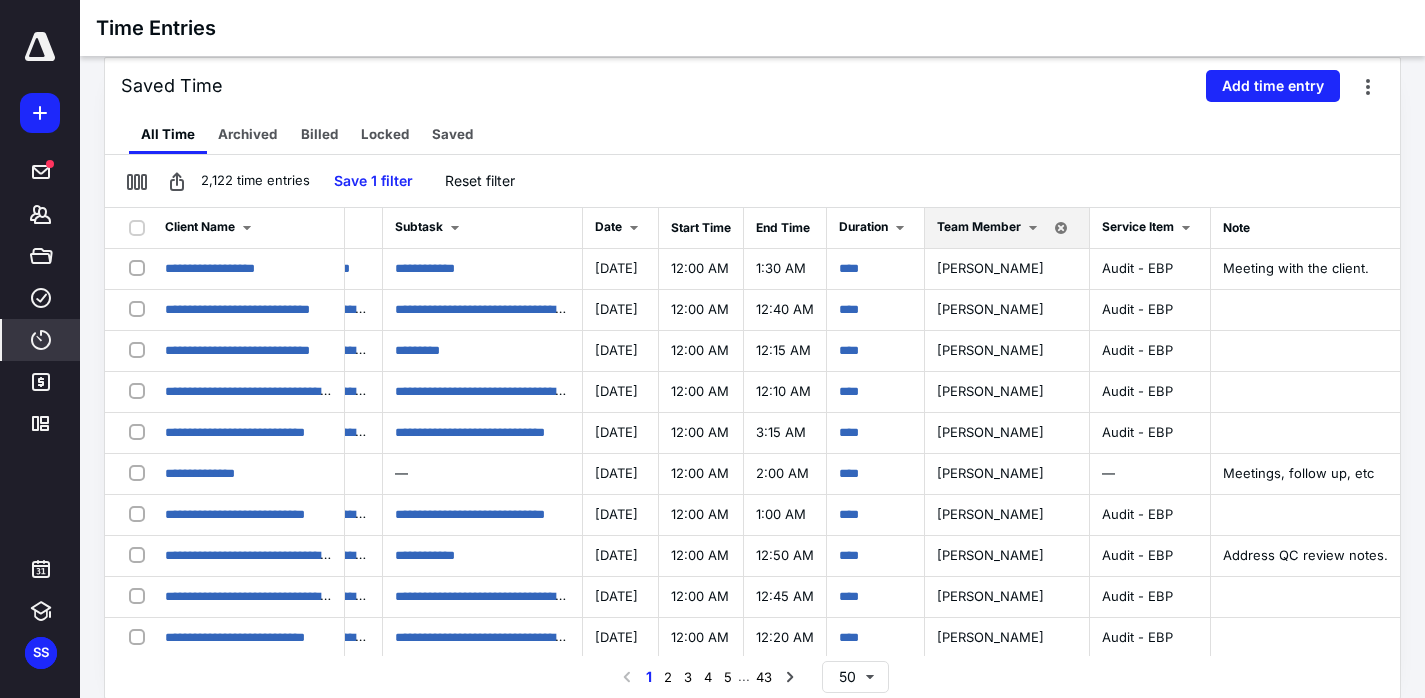 click on "All Time Archived Billed Locked Saved" at bounding box center [752, 134] 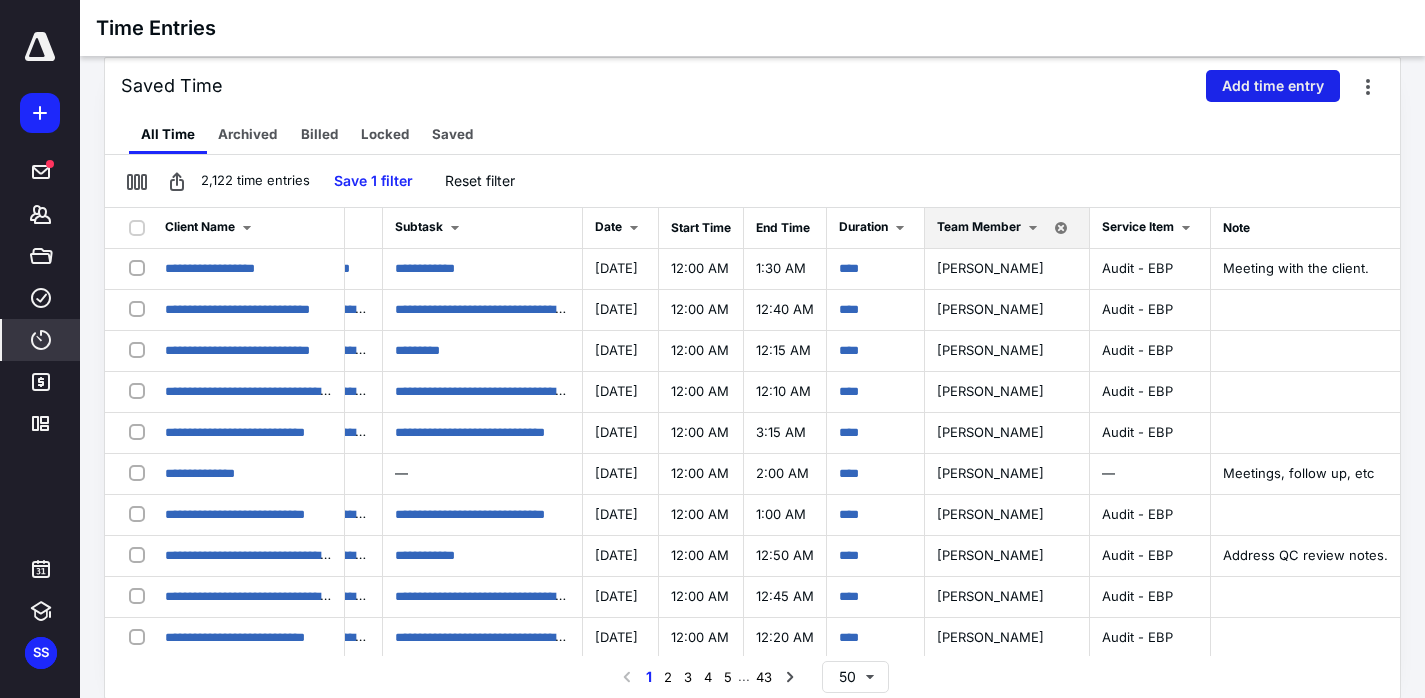 click on "Add time entry" at bounding box center [1273, 86] 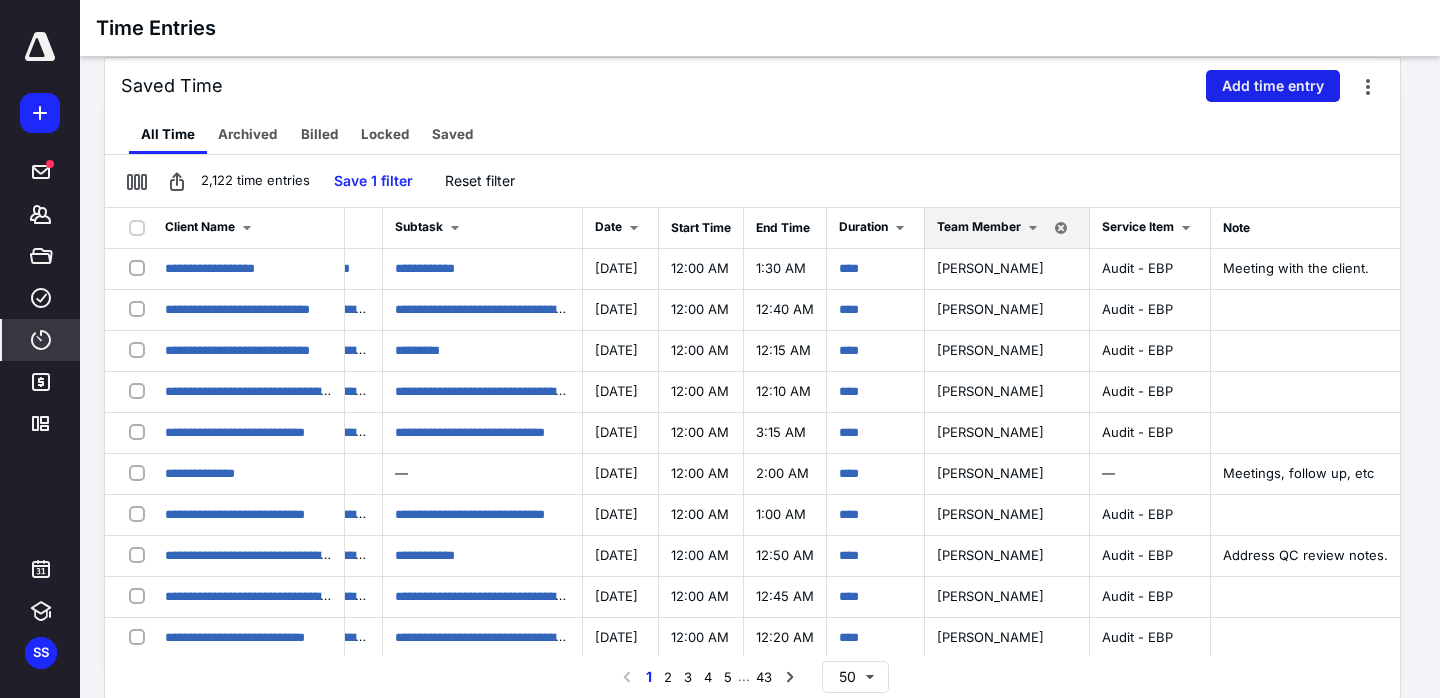 scroll, scrollTop: 0, scrollLeft: 487, axis: horizontal 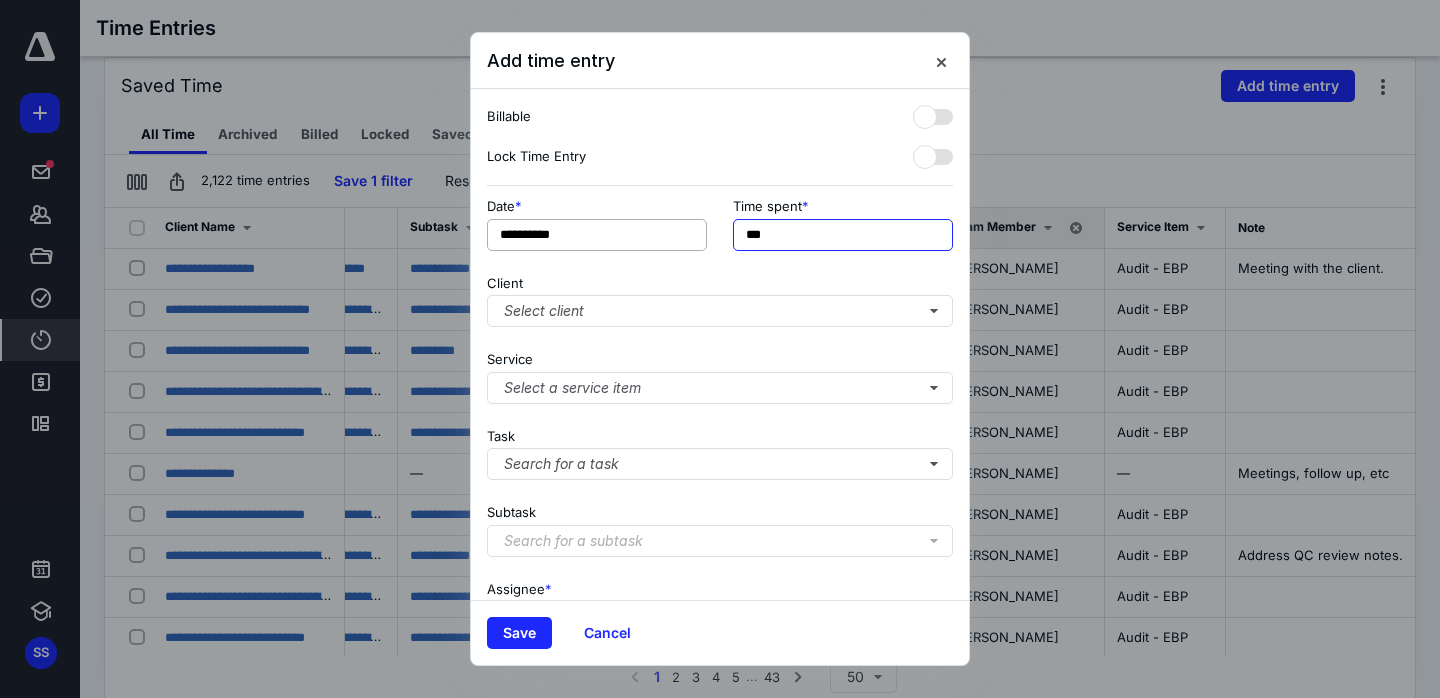 drag, startPoint x: 784, startPoint y: 228, endPoint x: 699, endPoint y: 228, distance: 85 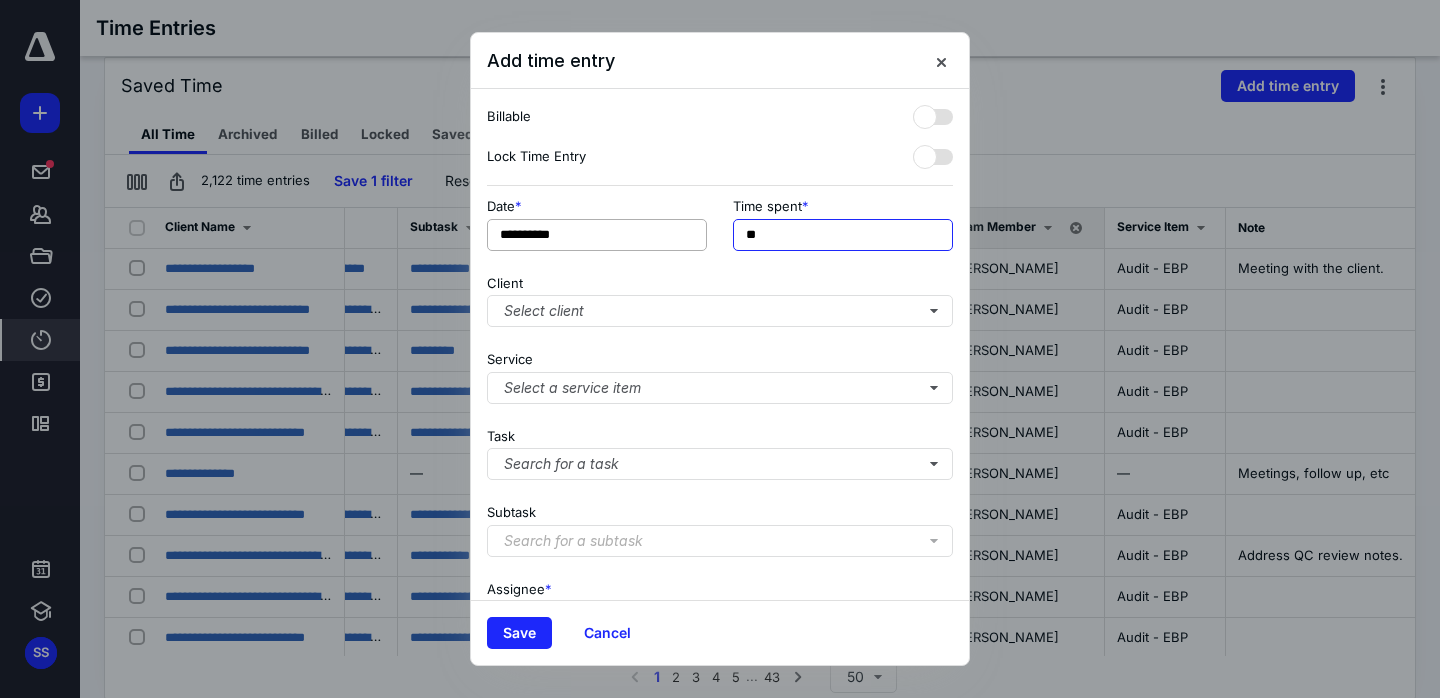 type on "**" 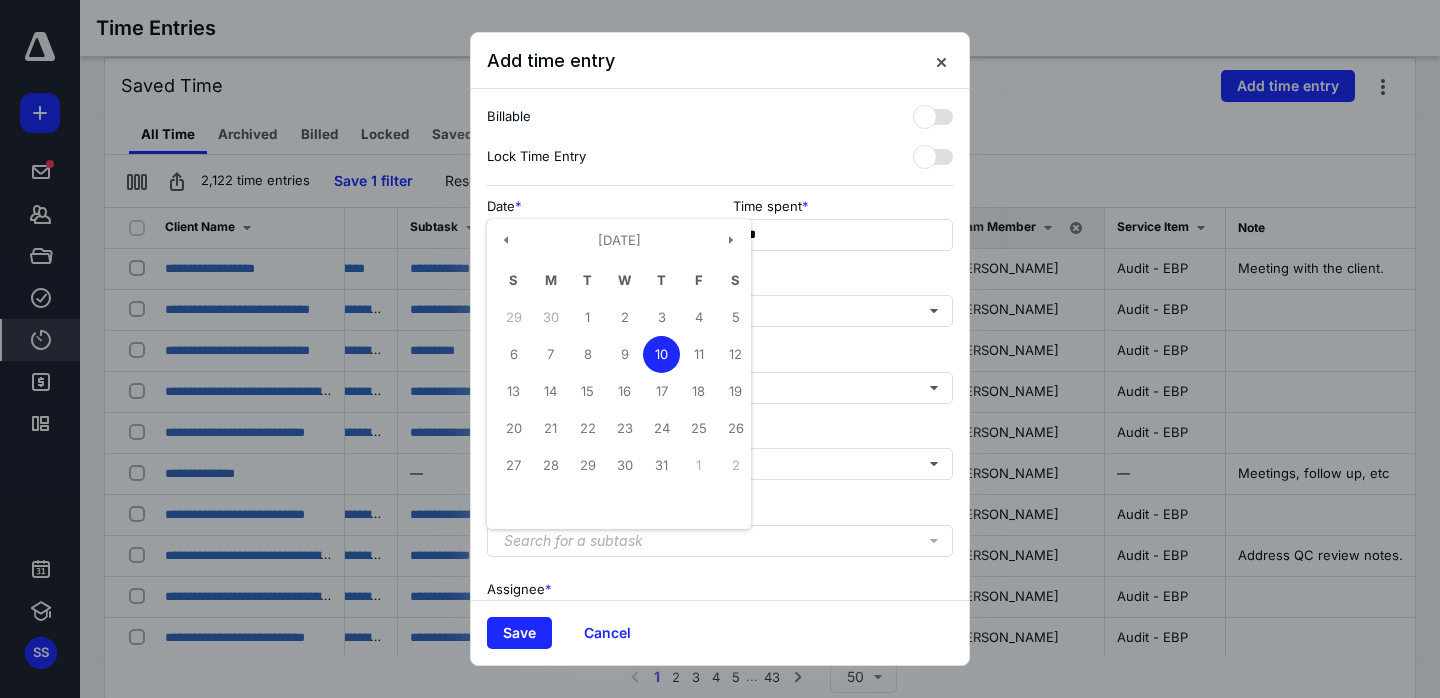 click on "**********" at bounding box center [597, 235] 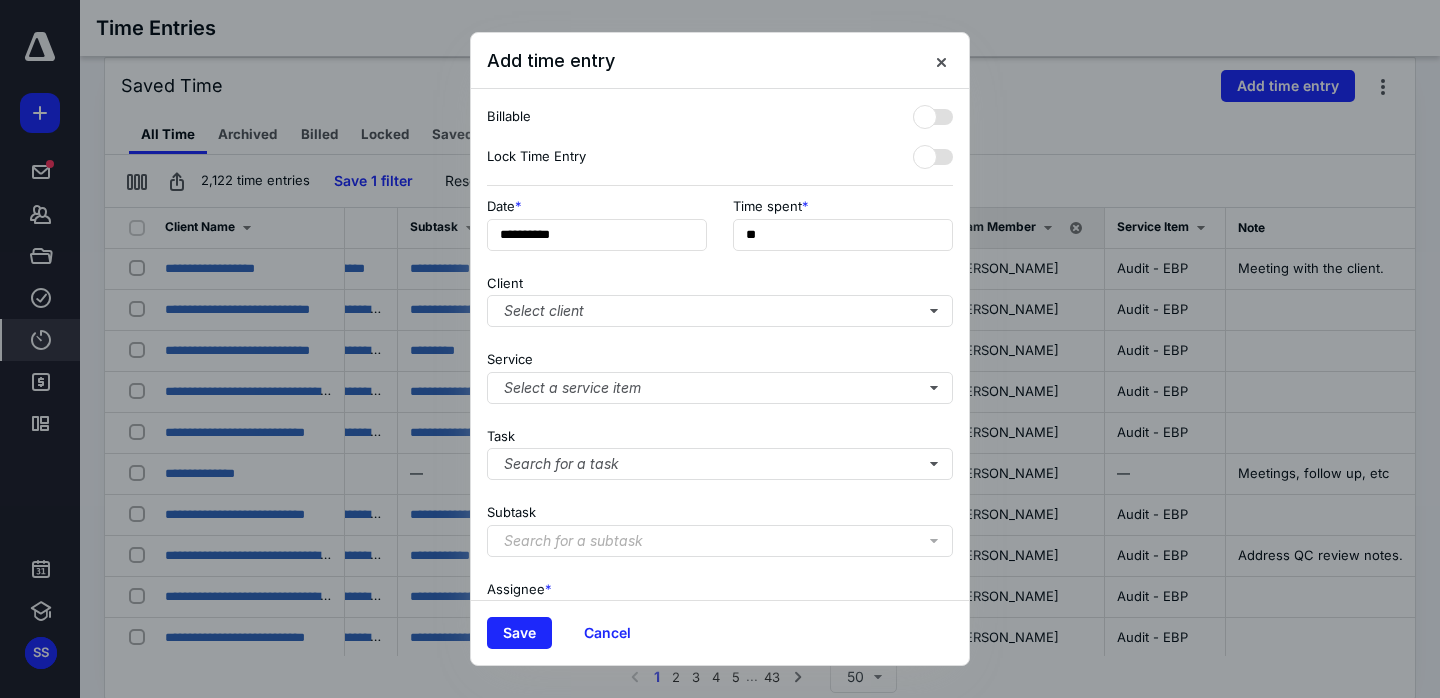 click on "**********" at bounding box center (720, 344) 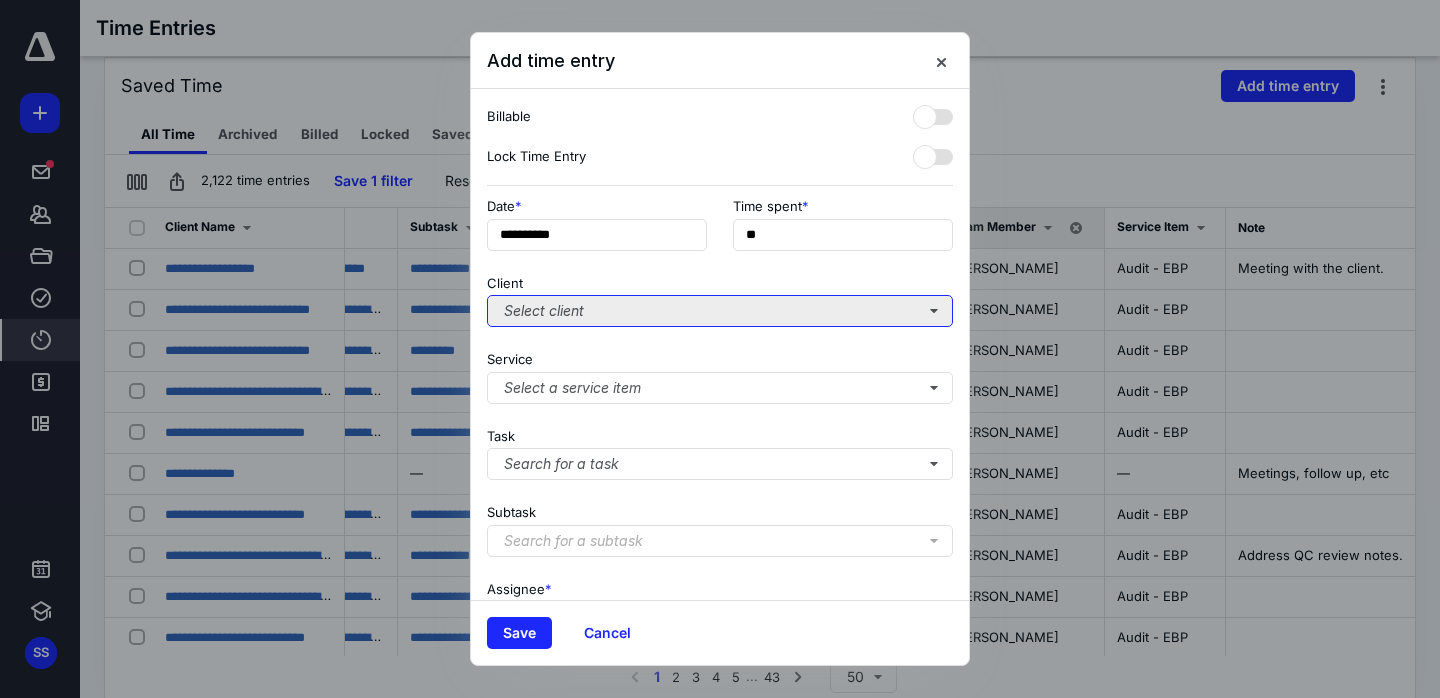 click on "Select client" at bounding box center [720, 311] 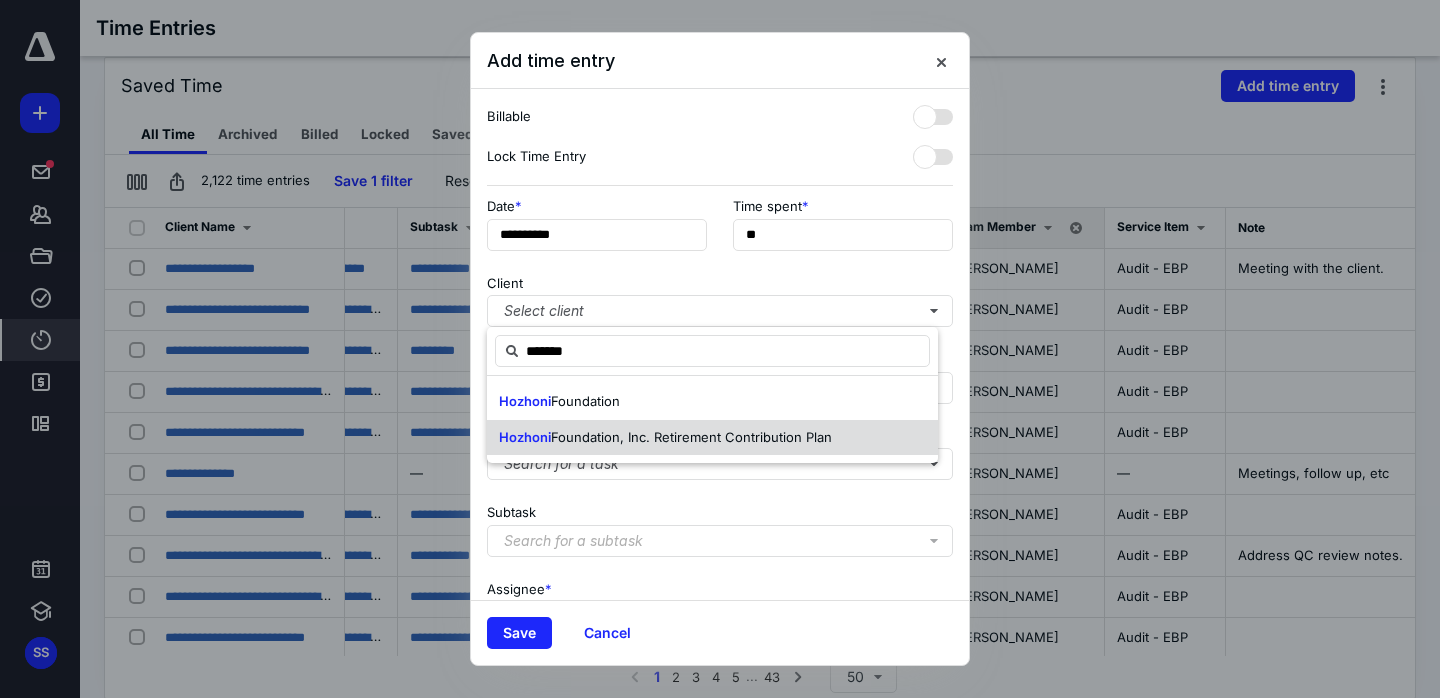 click on "Foundation, Inc. Retirement Contribution Plan" at bounding box center (691, 437) 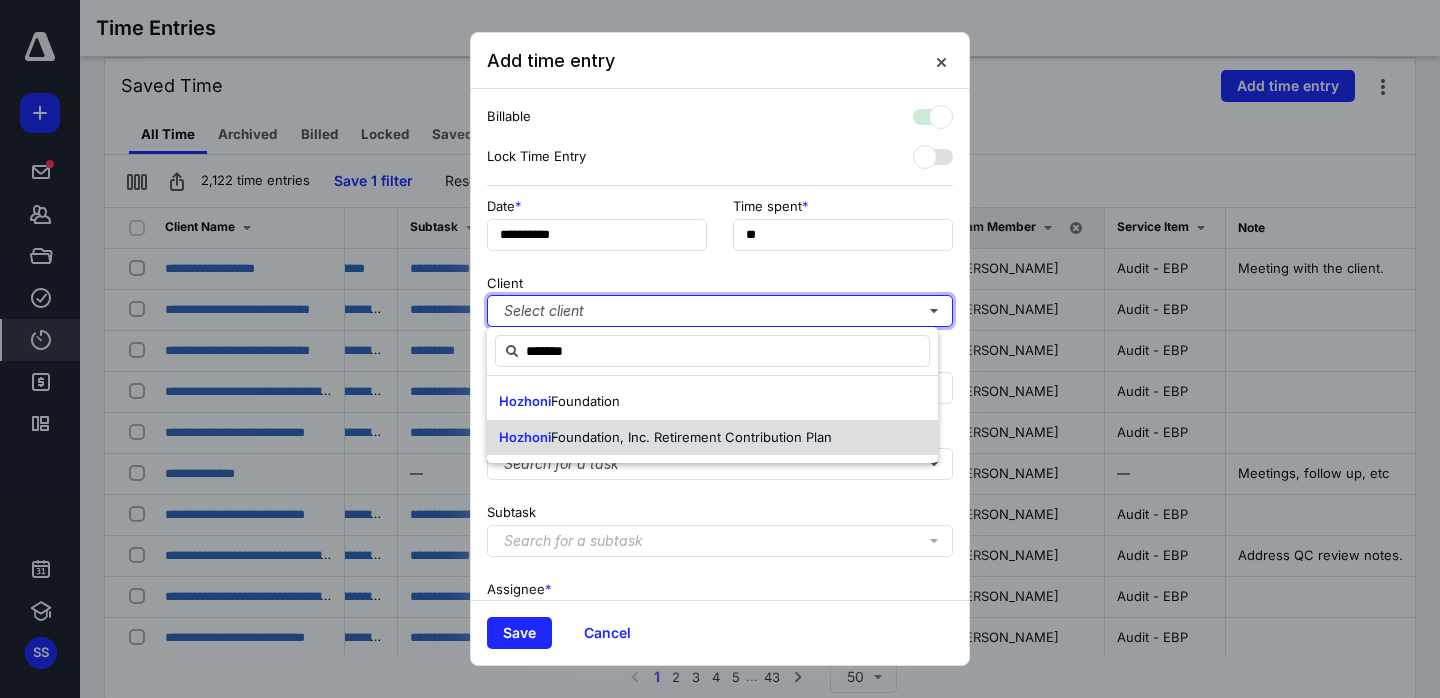 checkbox on "true" 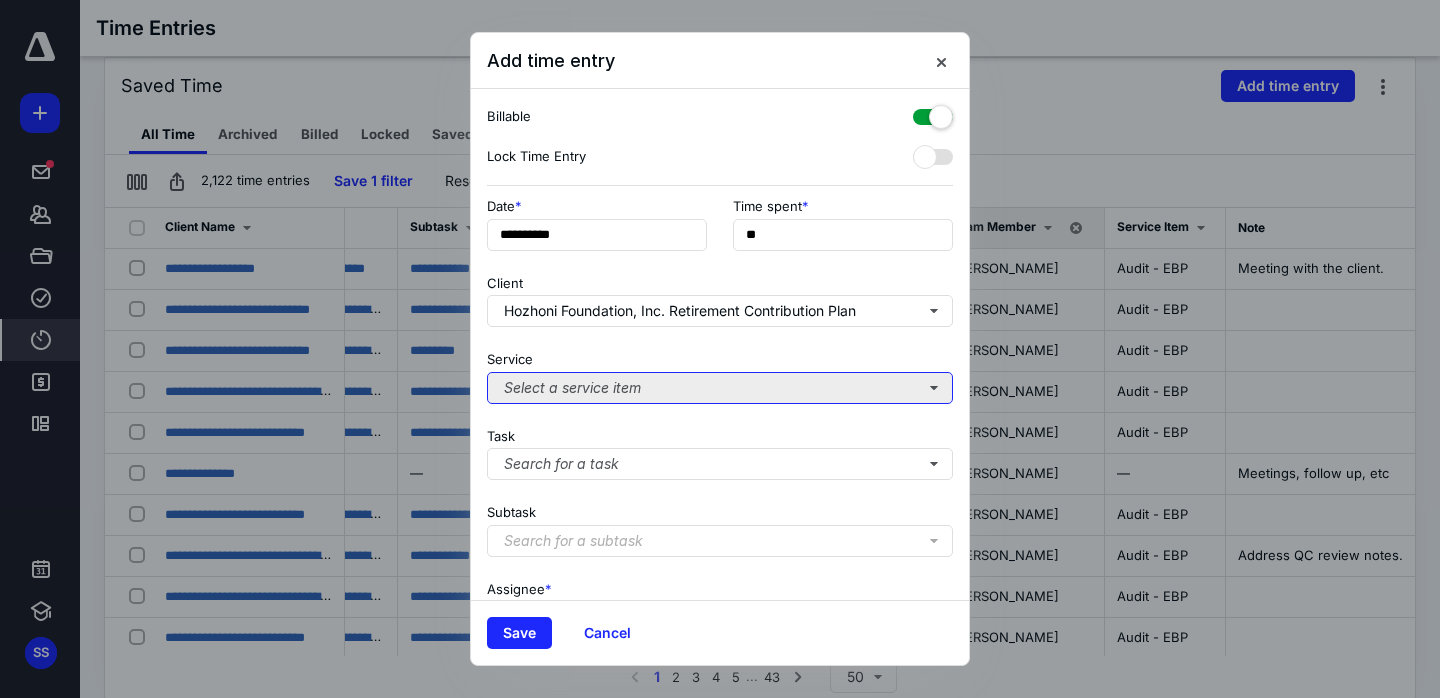 click on "Select a service item" at bounding box center [720, 388] 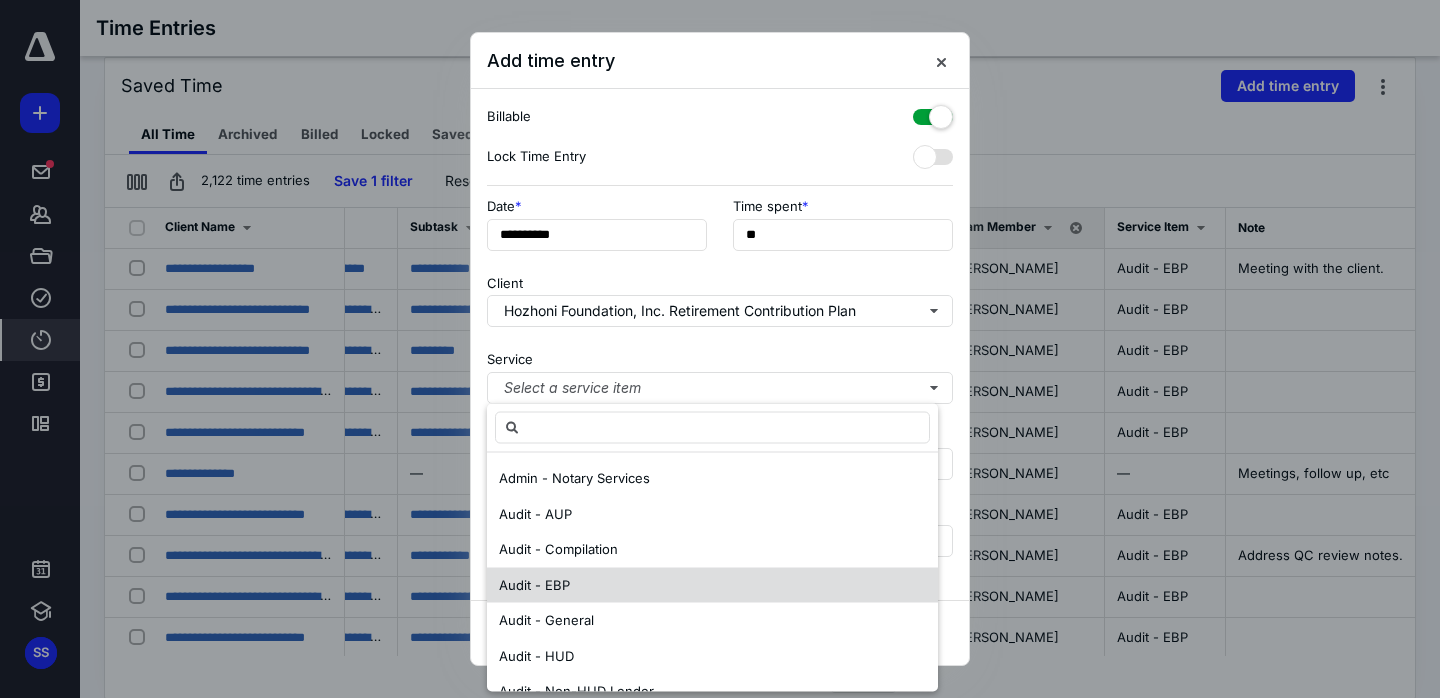 click on "Audit - EBP" at bounding box center (712, 585) 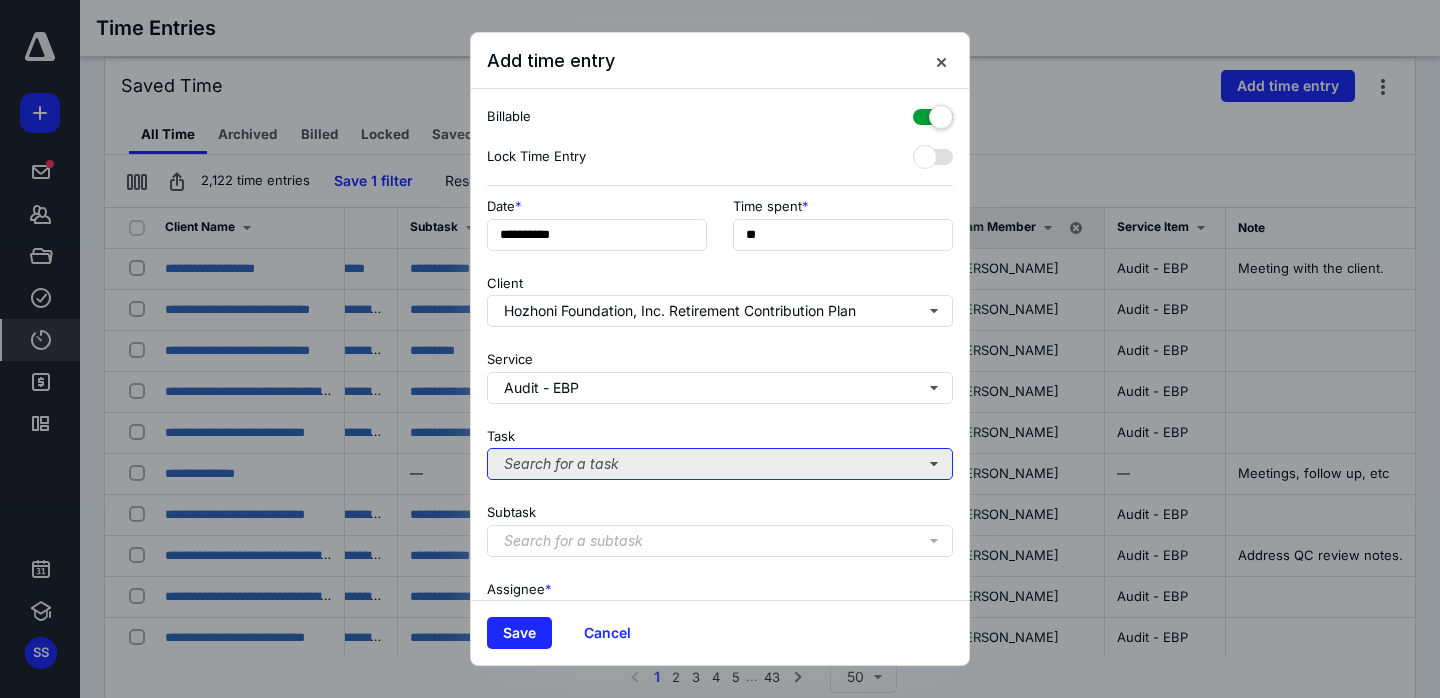 click on "Search for a task" at bounding box center (720, 464) 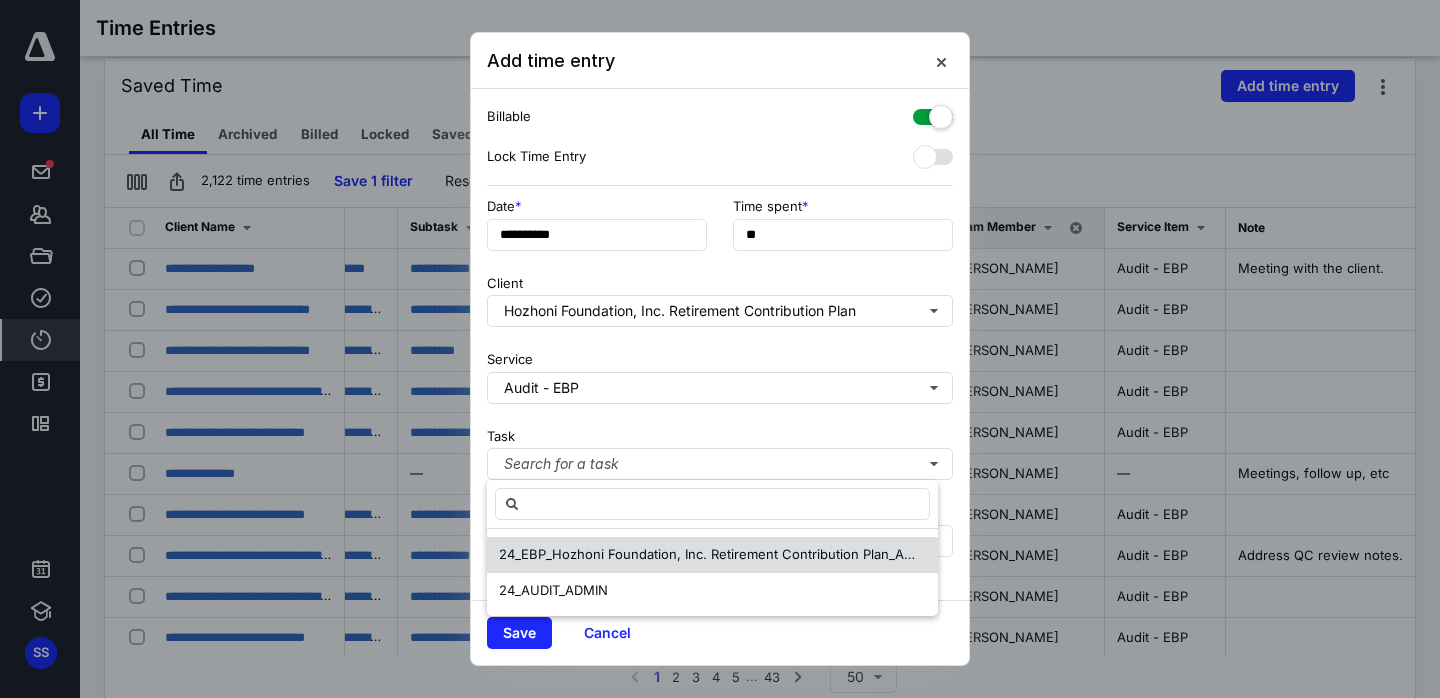 click on "24_EBP_Hozhoni Foundation, Inc. Retirement Contribution Plan_Audit" at bounding box center (713, 554) 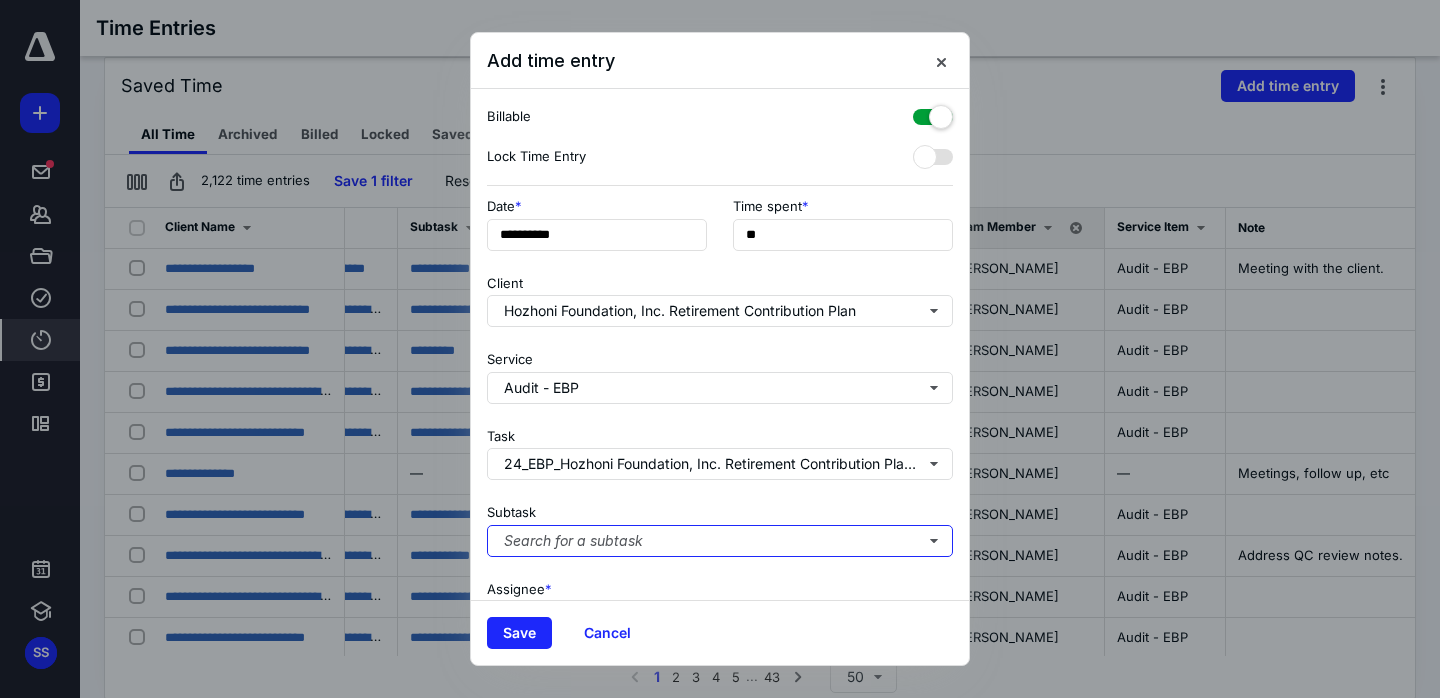 click on "Search for a subtask" at bounding box center (720, 541) 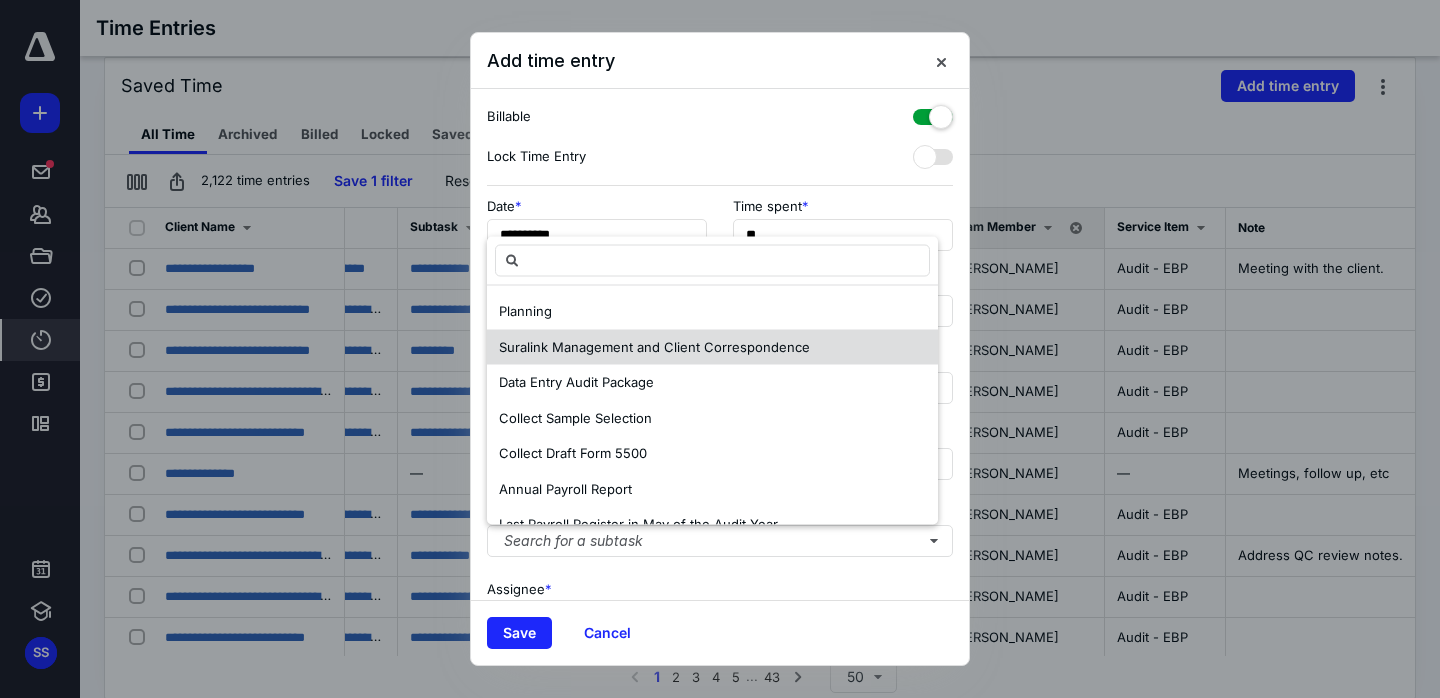 click on "Suralink Management and Client Correspondence" at bounding box center (654, 346) 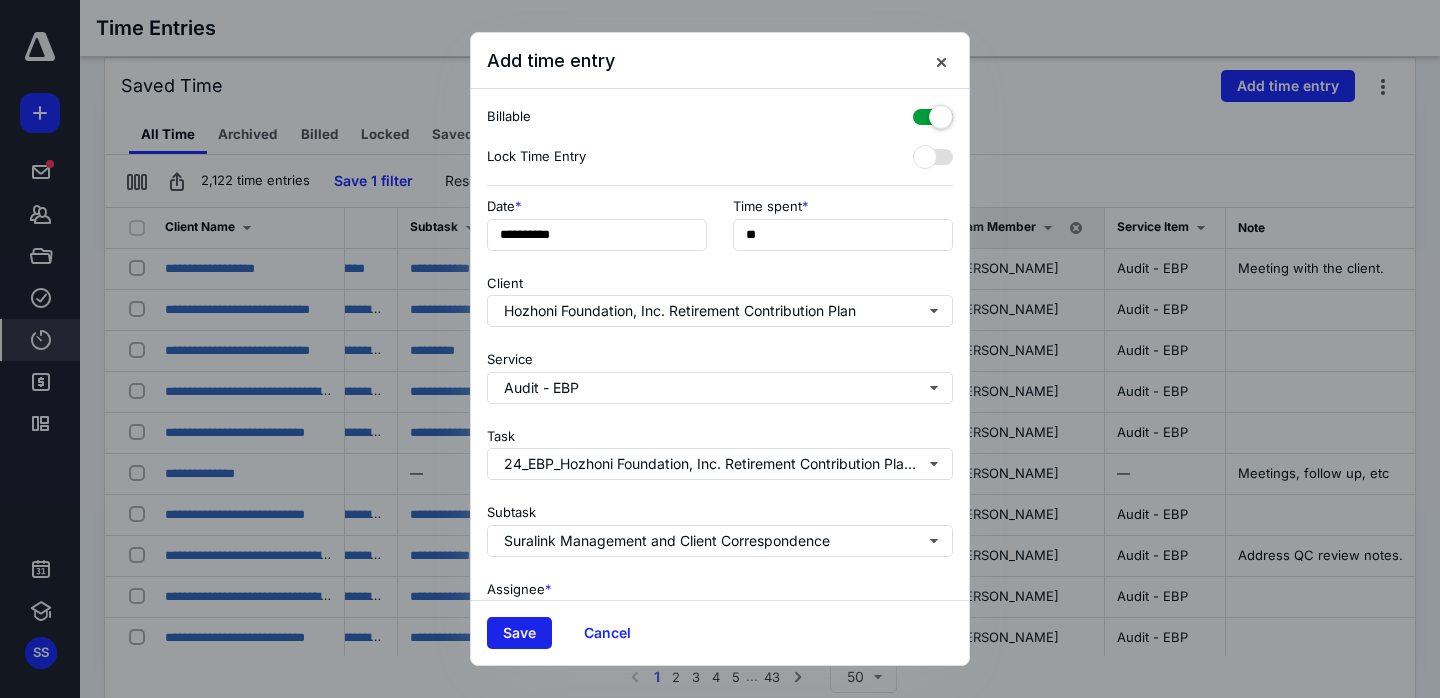 click on "Save" at bounding box center [519, 633] 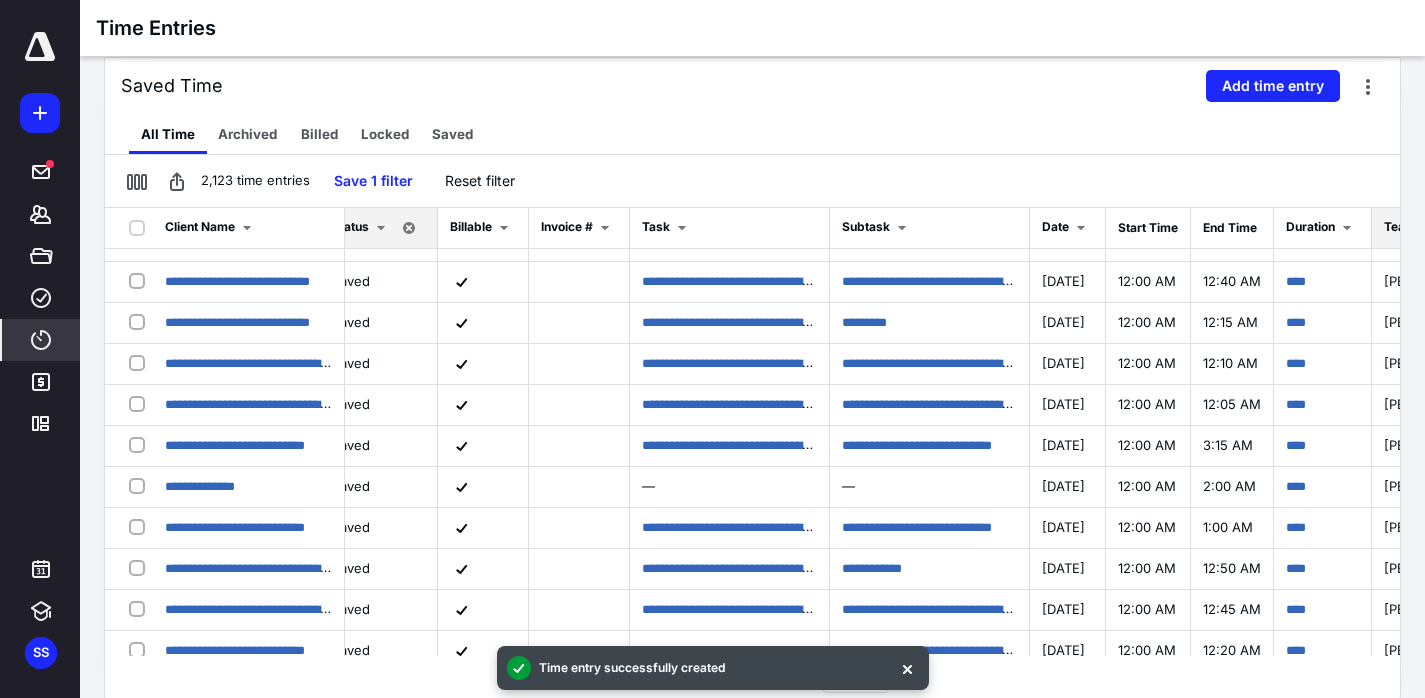 scroll, scrollTop: 29, scrollLeft: 25, axis: both 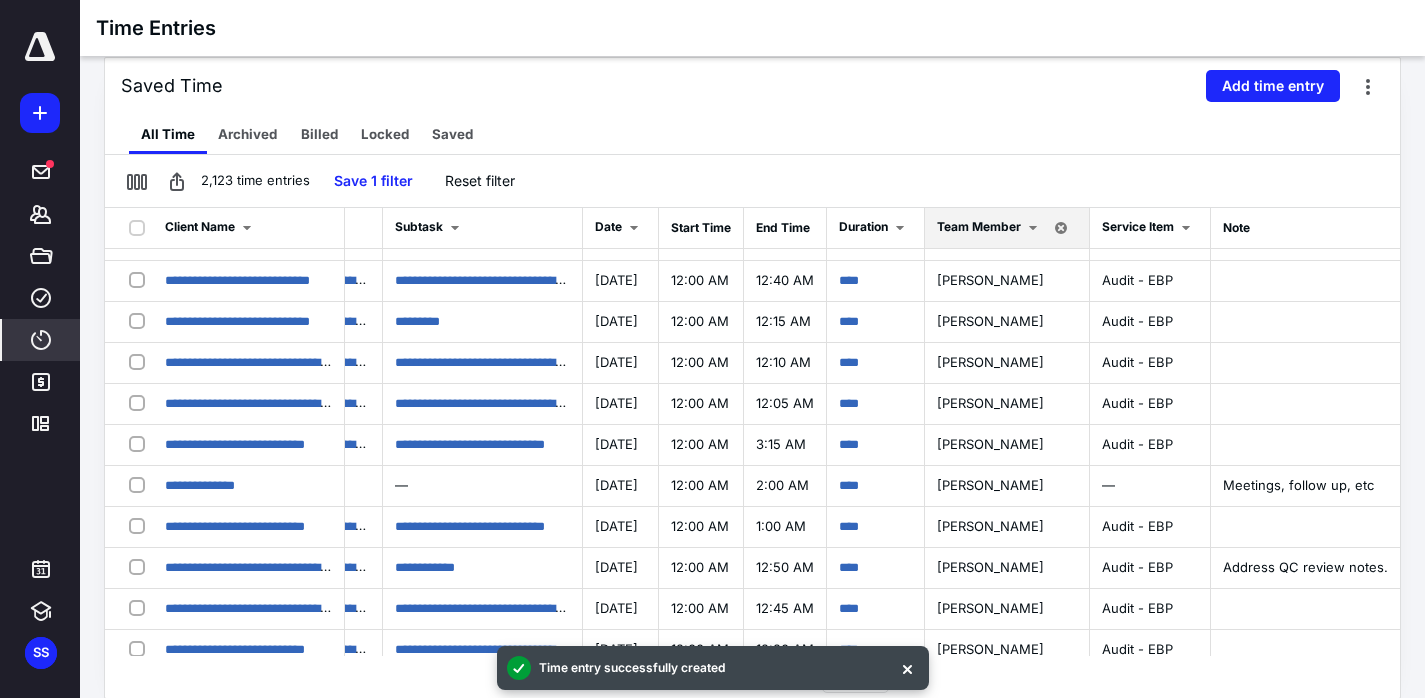 click on "2,123 time entries  Save 1 filter Reset filter" at bounding box center (752, 181) 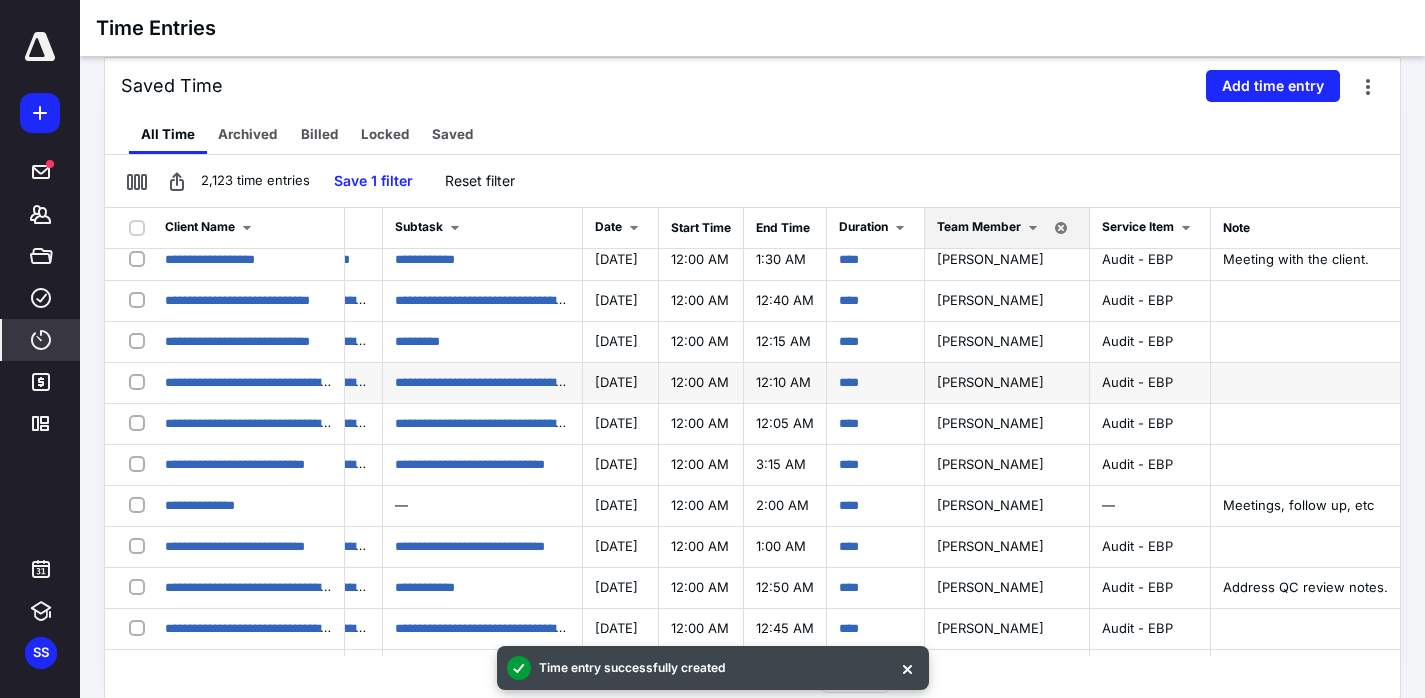 scroll, scrollTop: 0, scrollLeft: 502, axis: horizontal 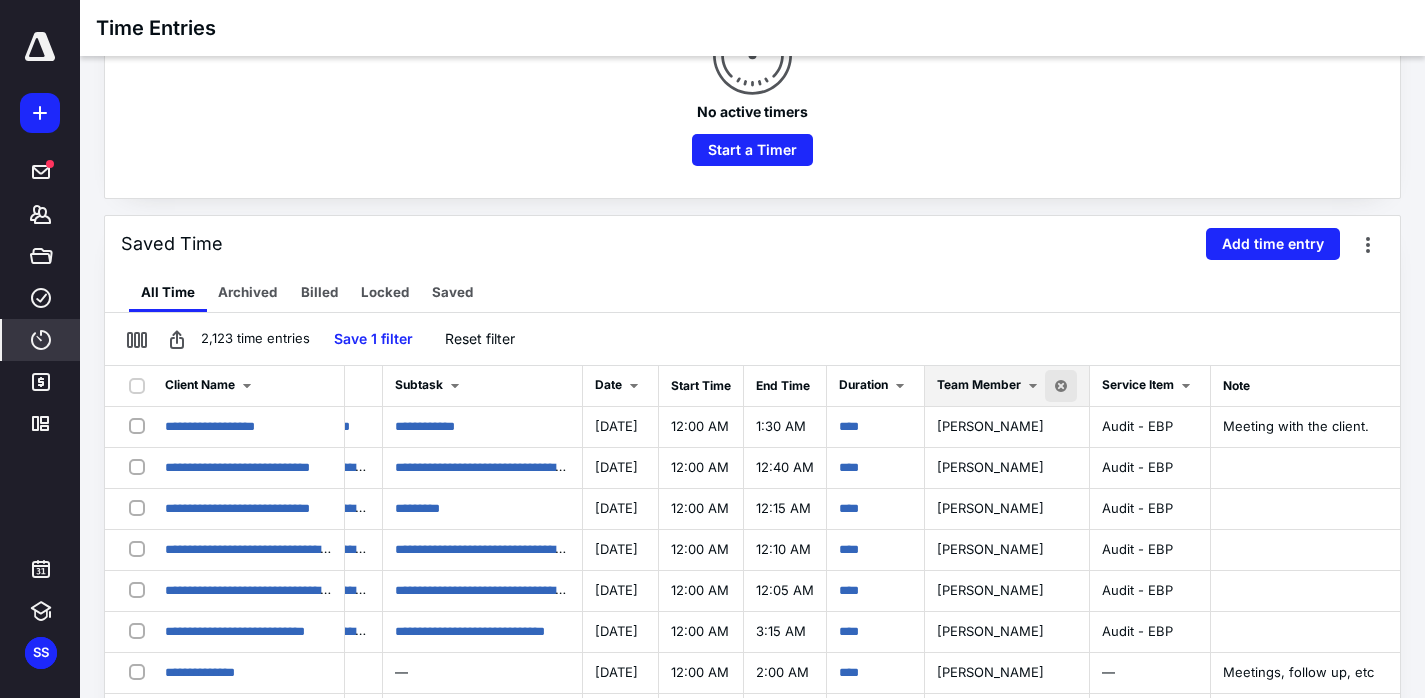 click at bounding box center (1061, 386) 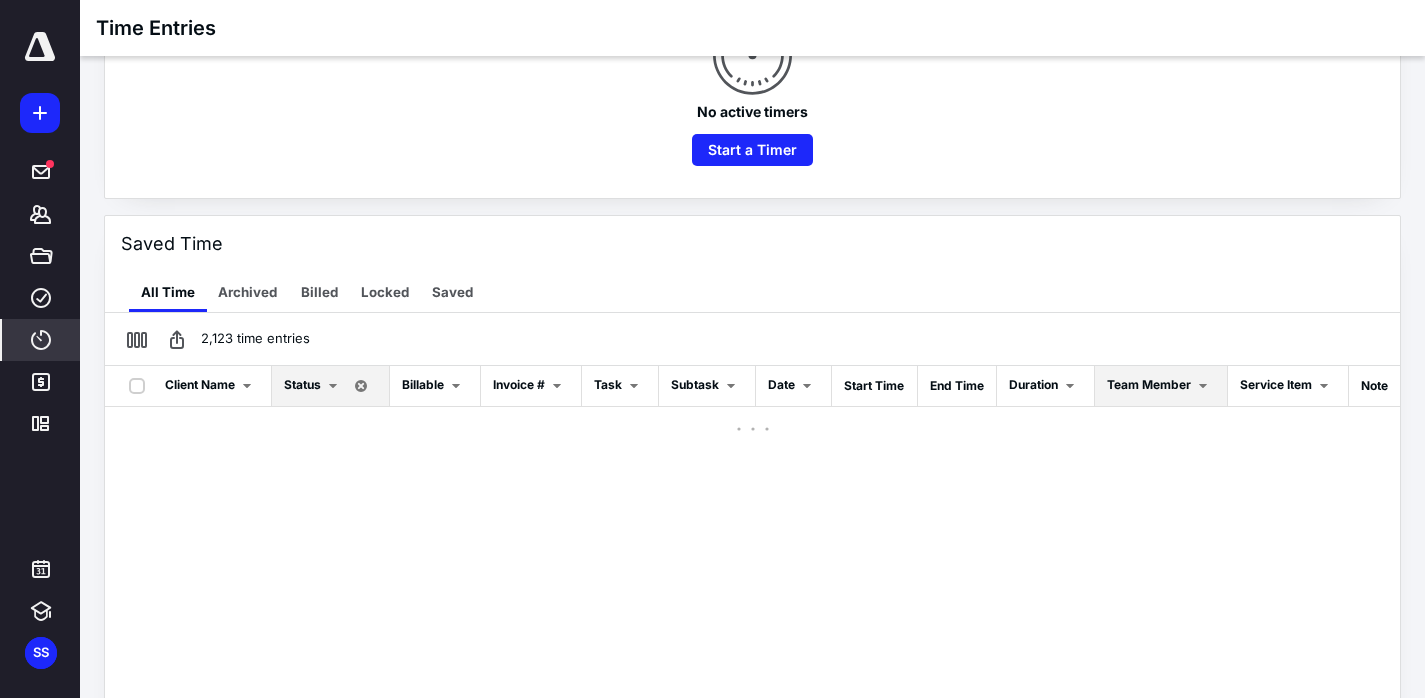 scroll, scrollTop: 0, scrollLeft: 8, axis: horizontal 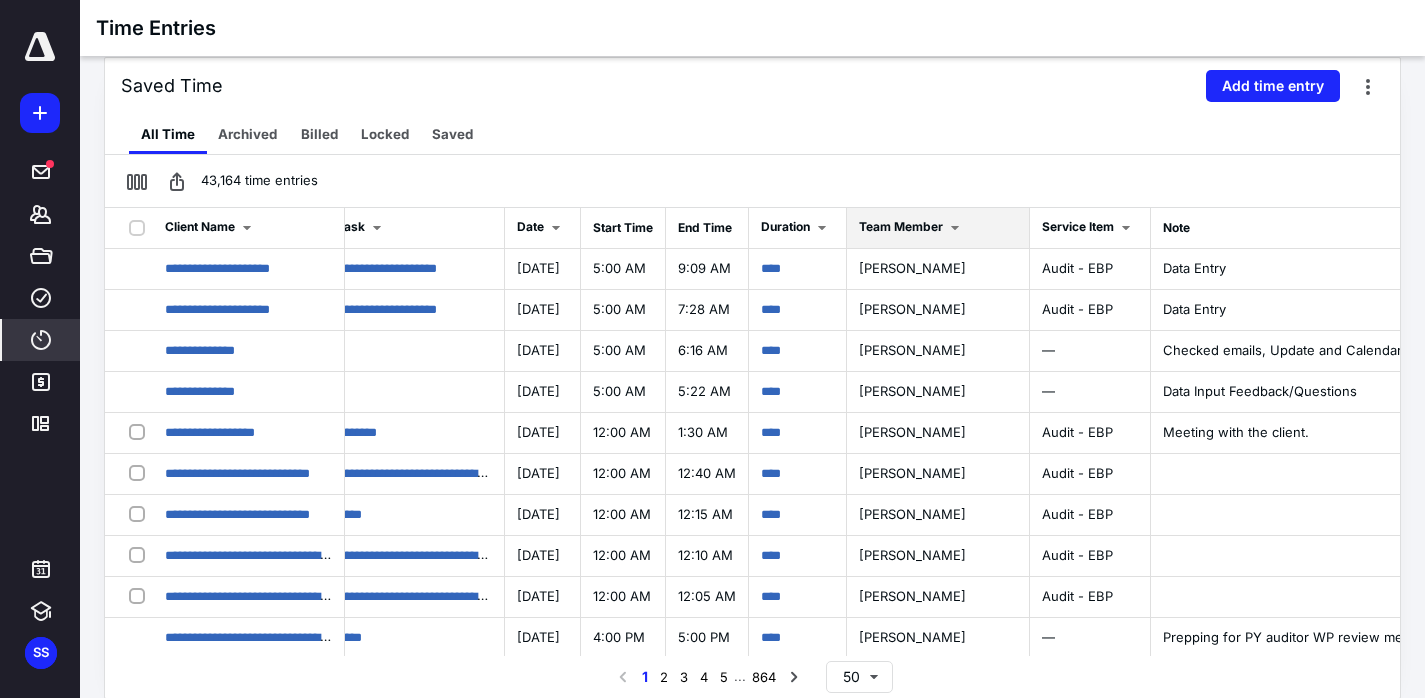 click on "Team Member" at bounding box center [901, 226] 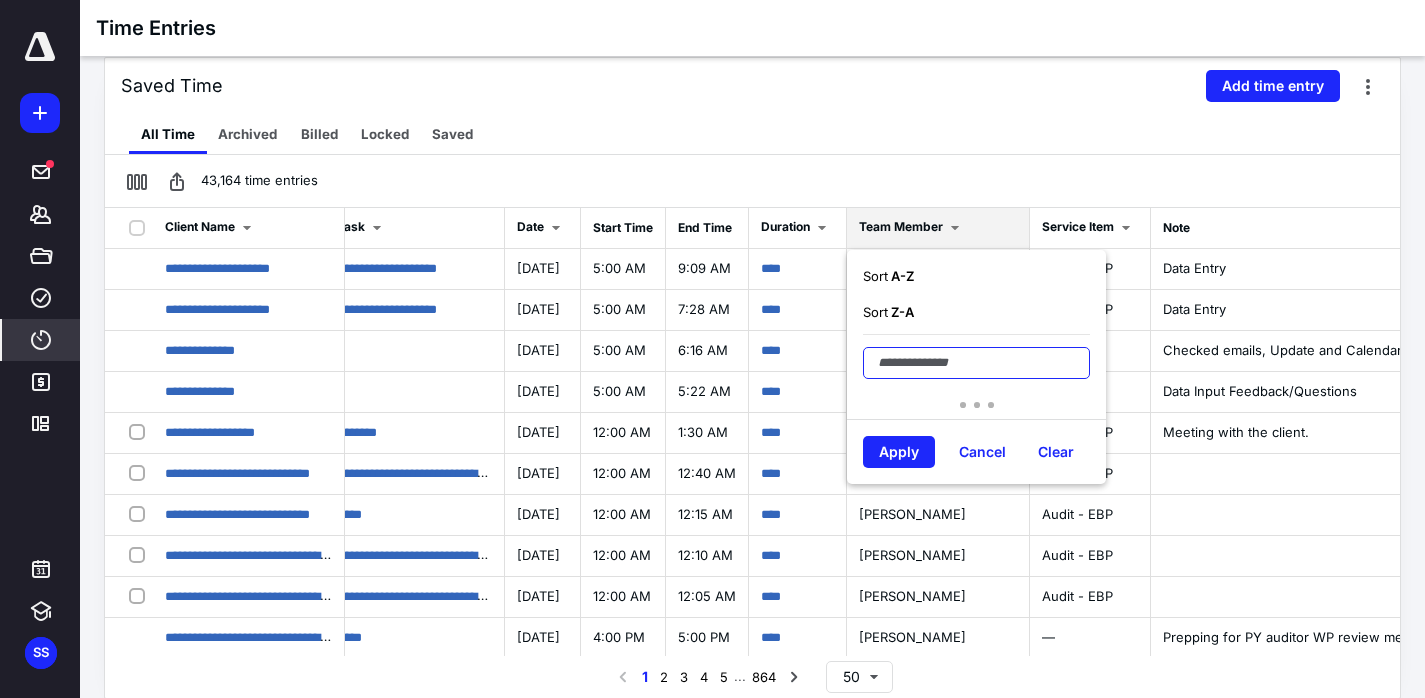 click at bounding box center (976, 363) 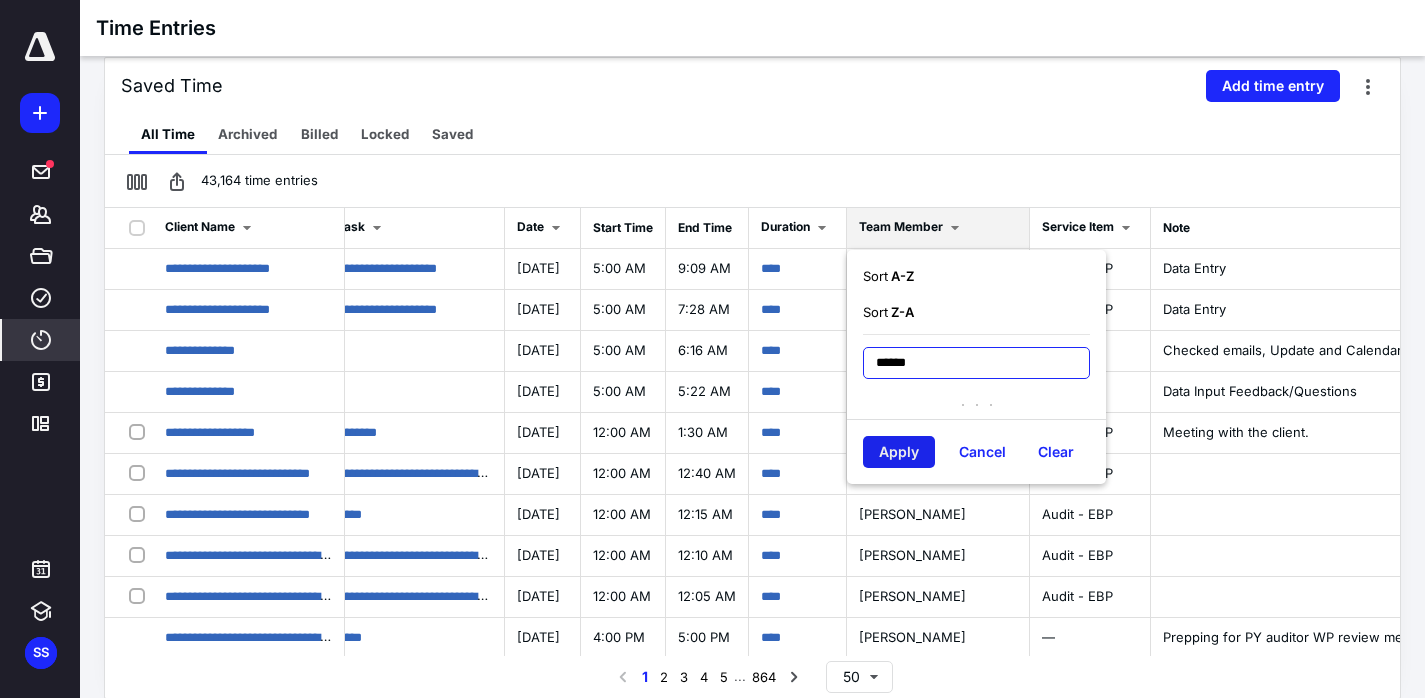 type on "******" 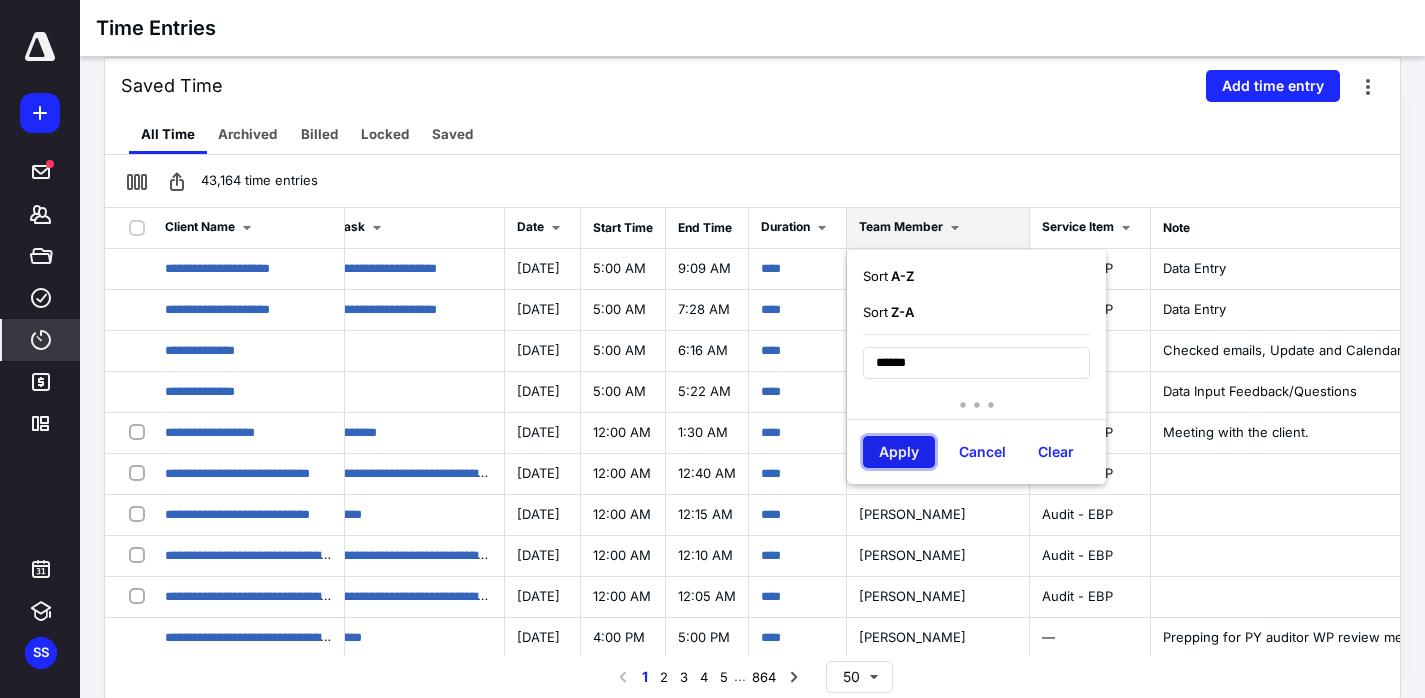 click on "Apply" at bounding box center [899, 452] 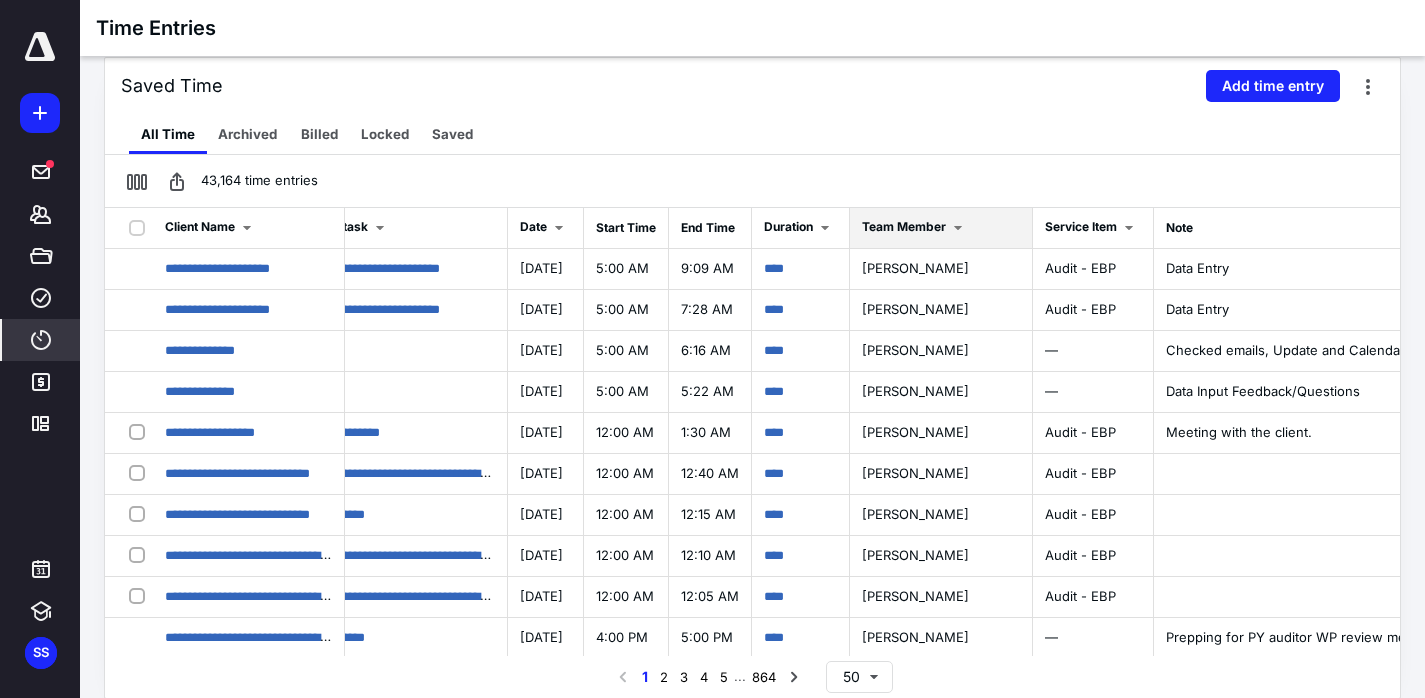 scroll, scrollTop: 0, scrollLeft: 548, axis: horizontal 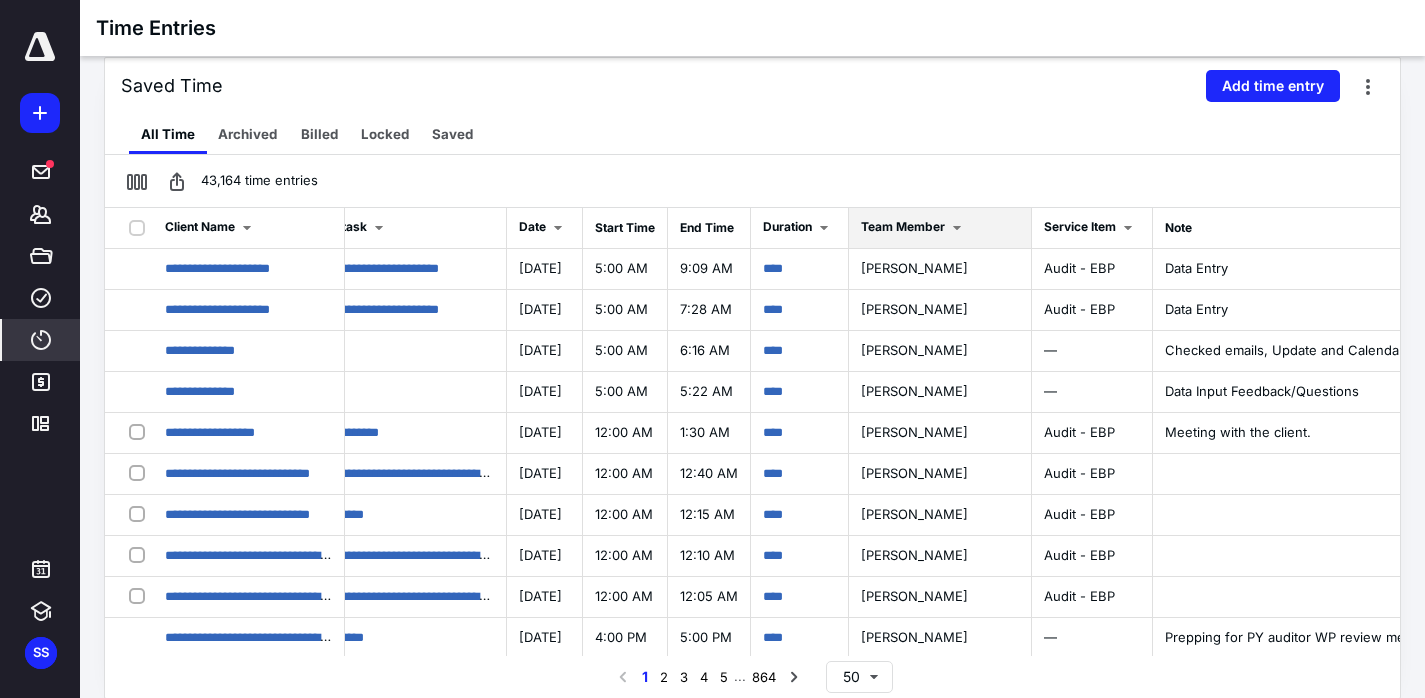 click on "Saved Time Add time entry" at bounding box center [752, 86] 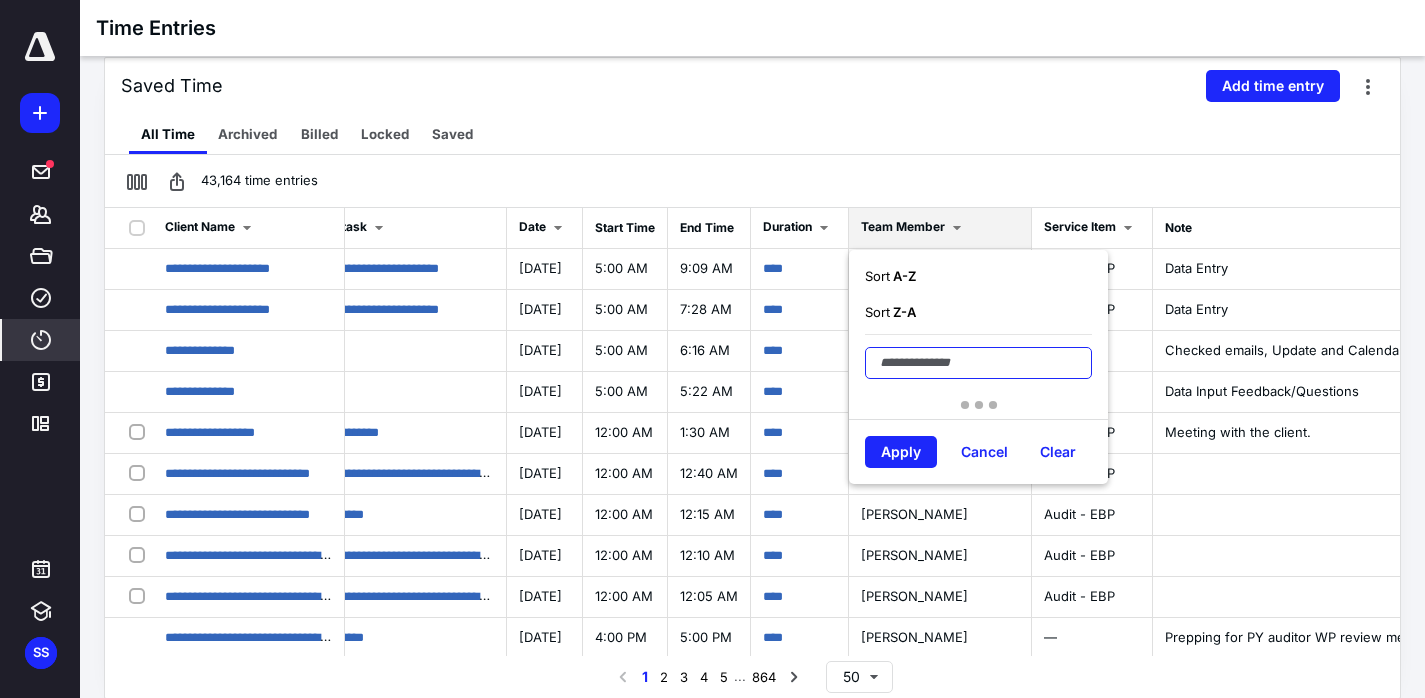 click at bounding box center (978, 363) 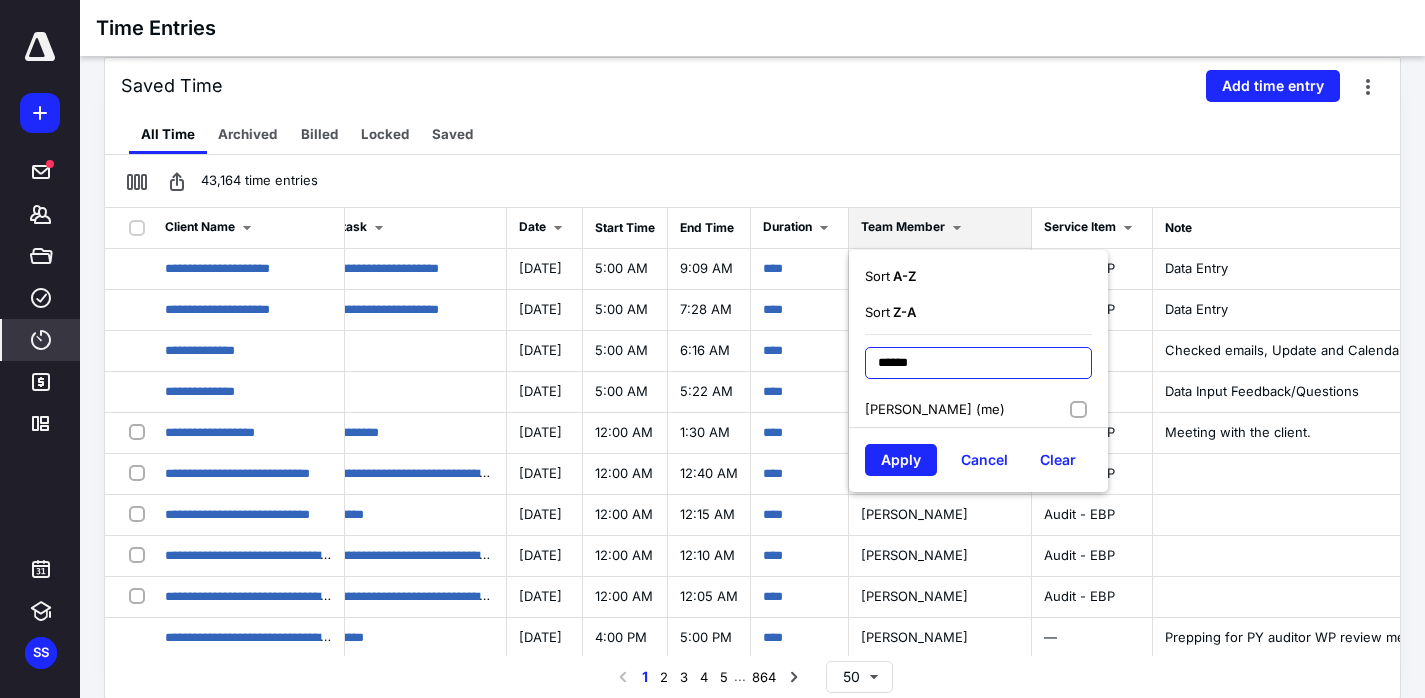 type on "******" 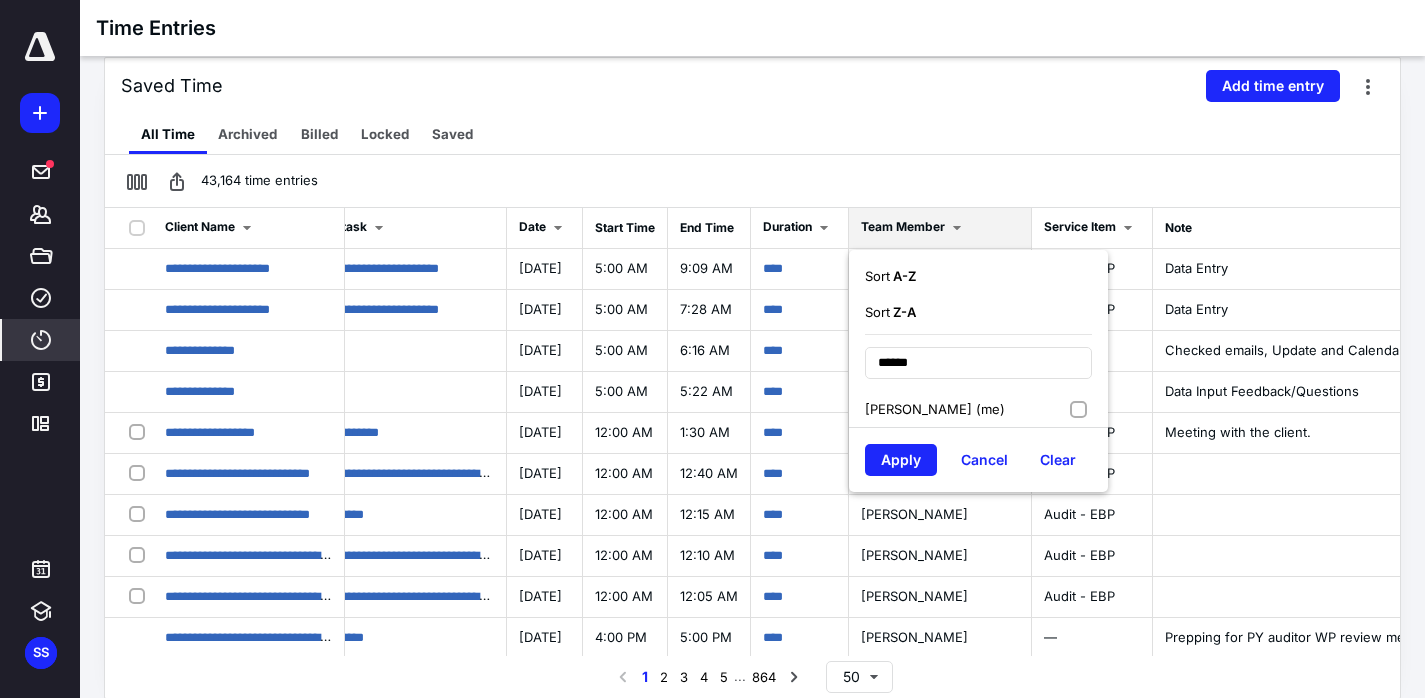 click on "[PERSON_NAME] (me)" at bounding box center (935, 409) 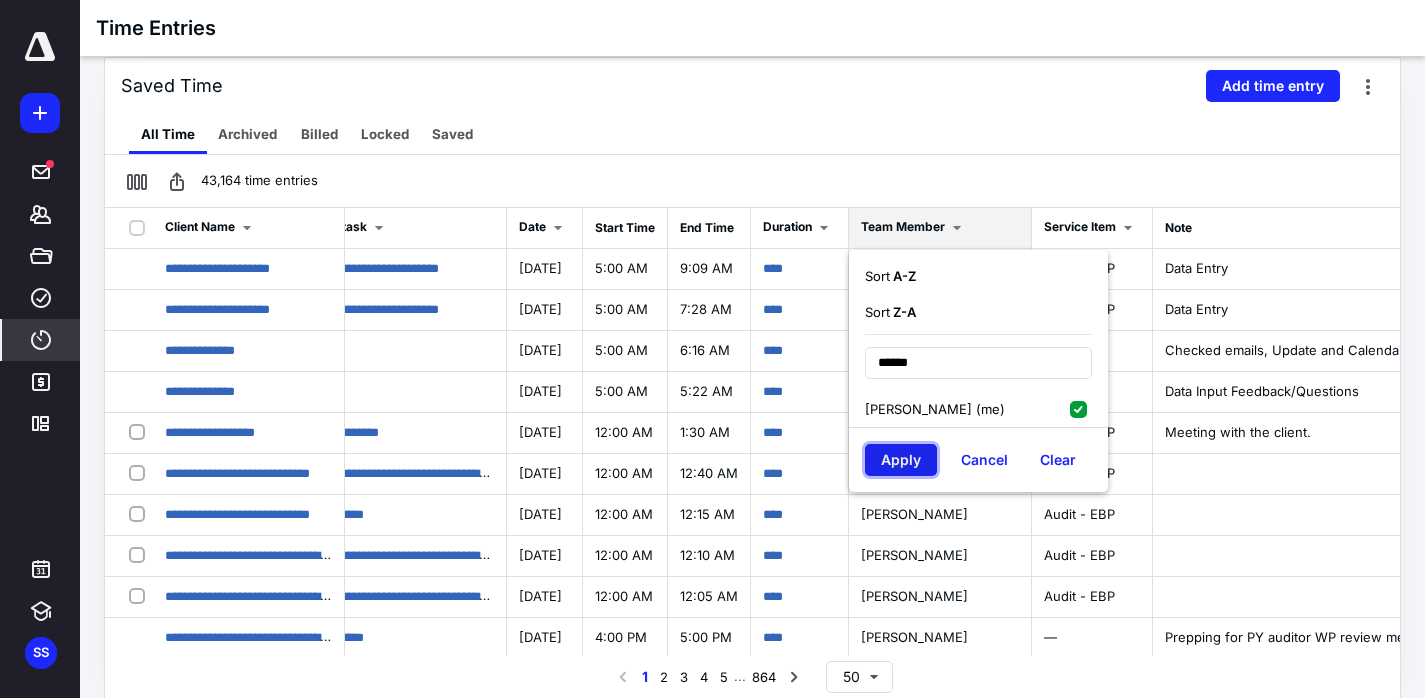 click on "Apply" at bounding box center [901, 460] 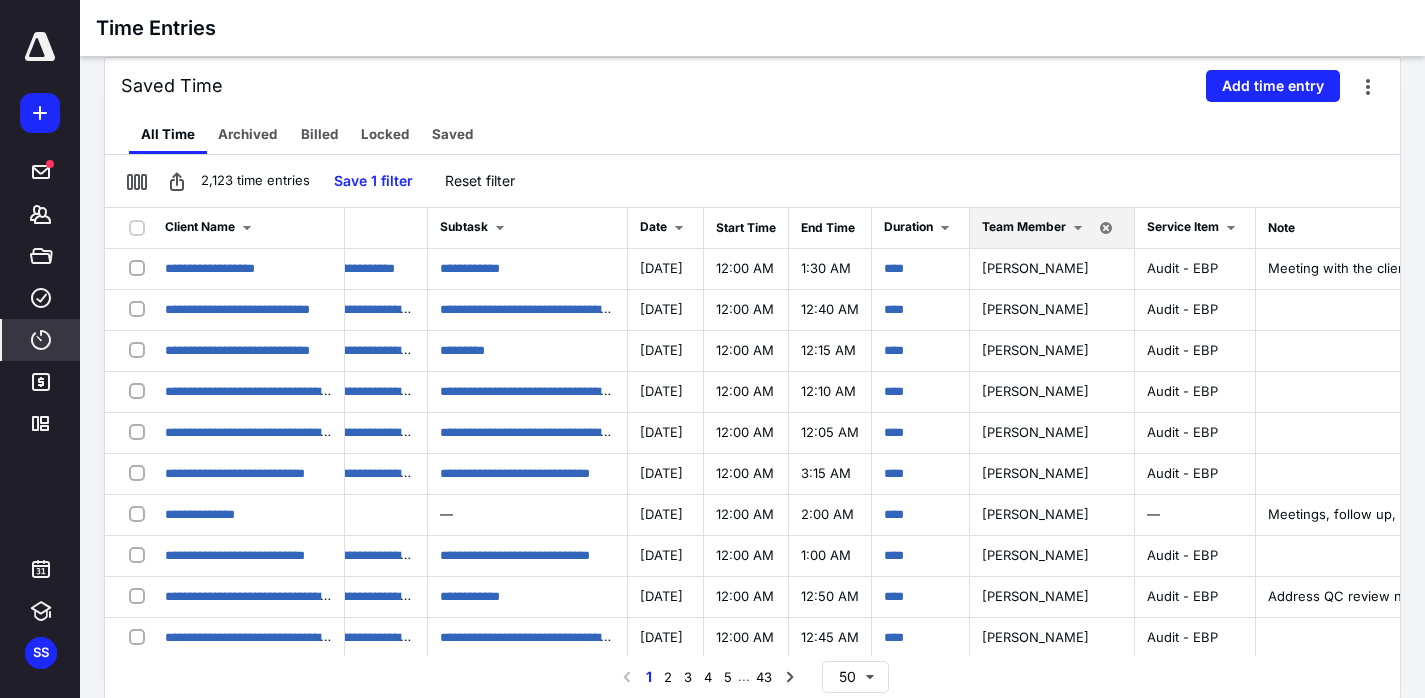 scroll, scrollTop: 0, scrollLeft: 502, axis: horizontal 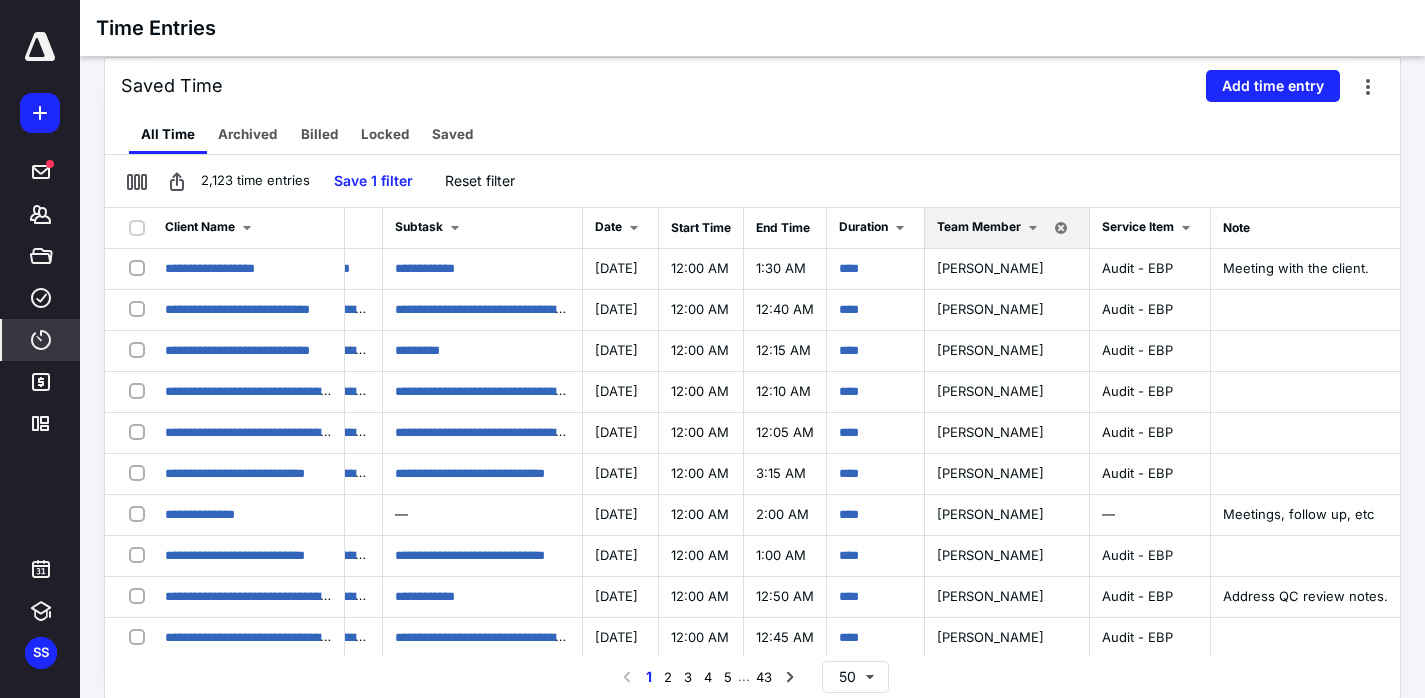 click on "2,123 time entries  Save 1 filter Reset filter" at bounding box center [752, 181] 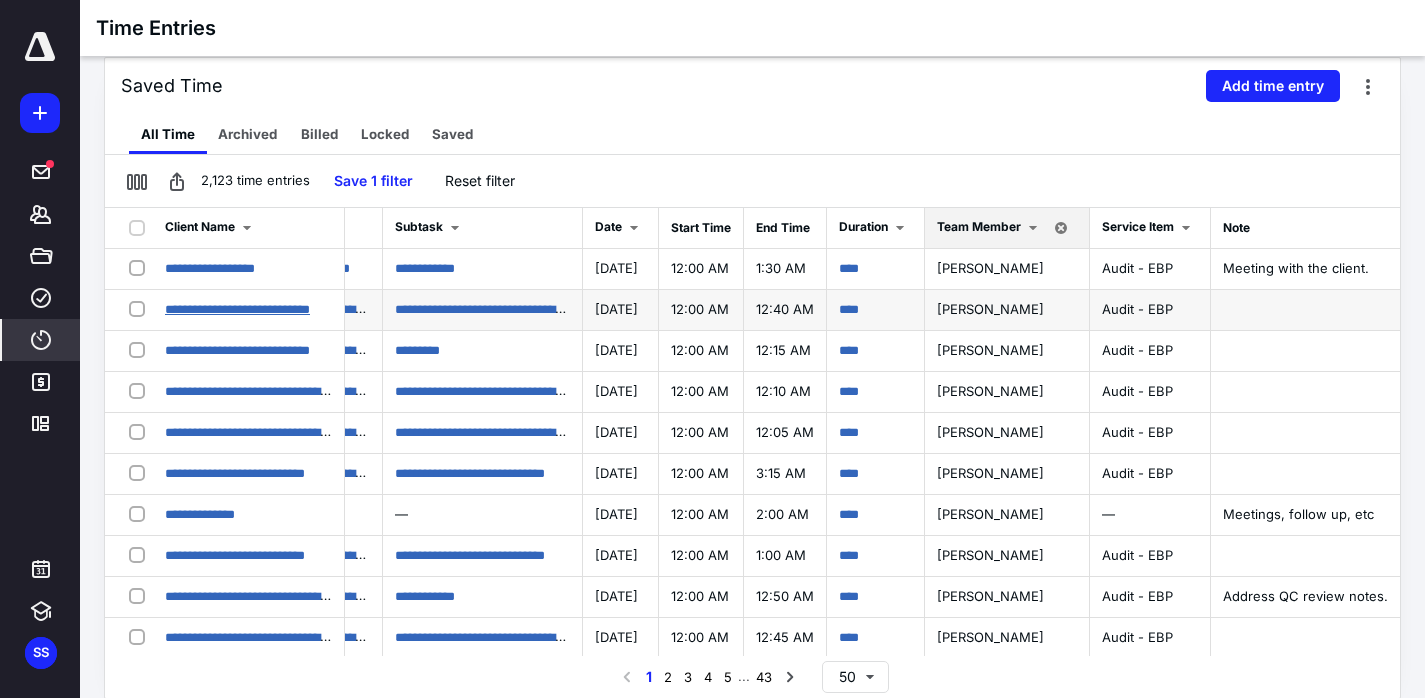 click on "**********" at bounding box center (237, 309) 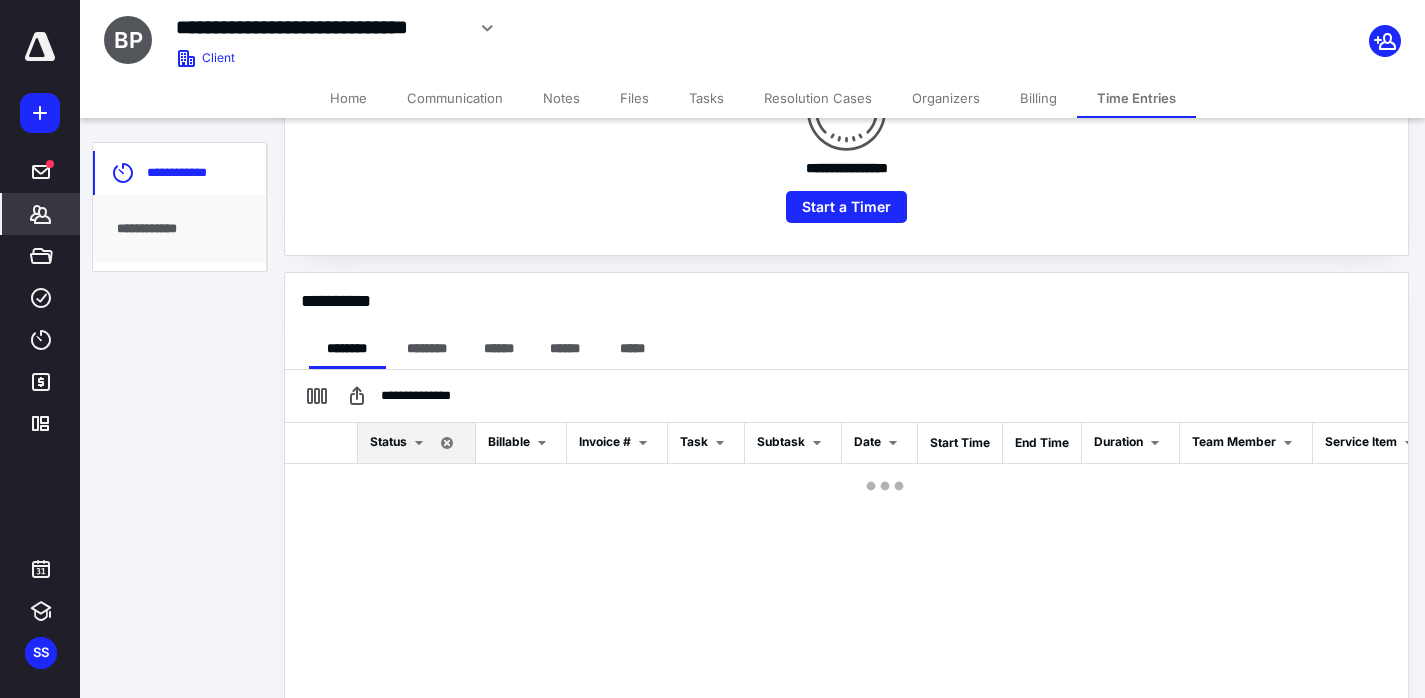 scroll, scrollTop: 446, scrollLeft: 0, axis: vertical 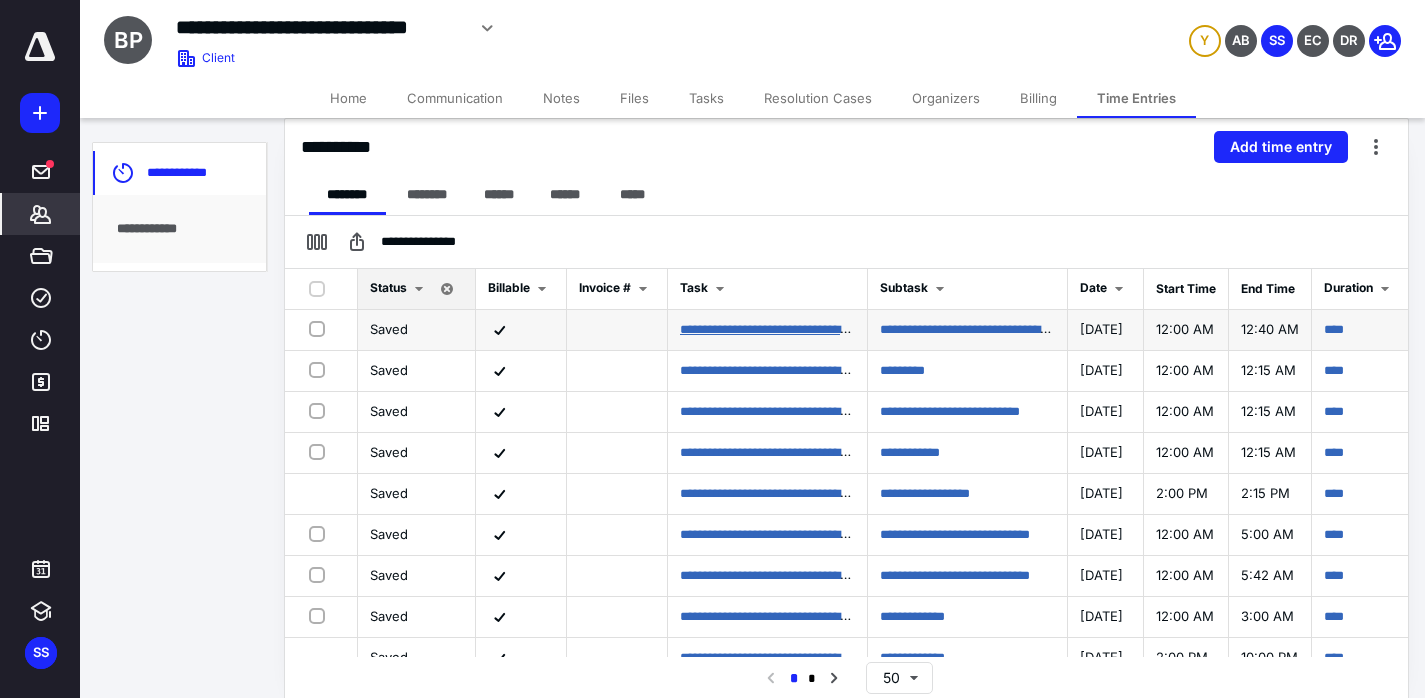 click on "**********" at bounding box center [785, 328] 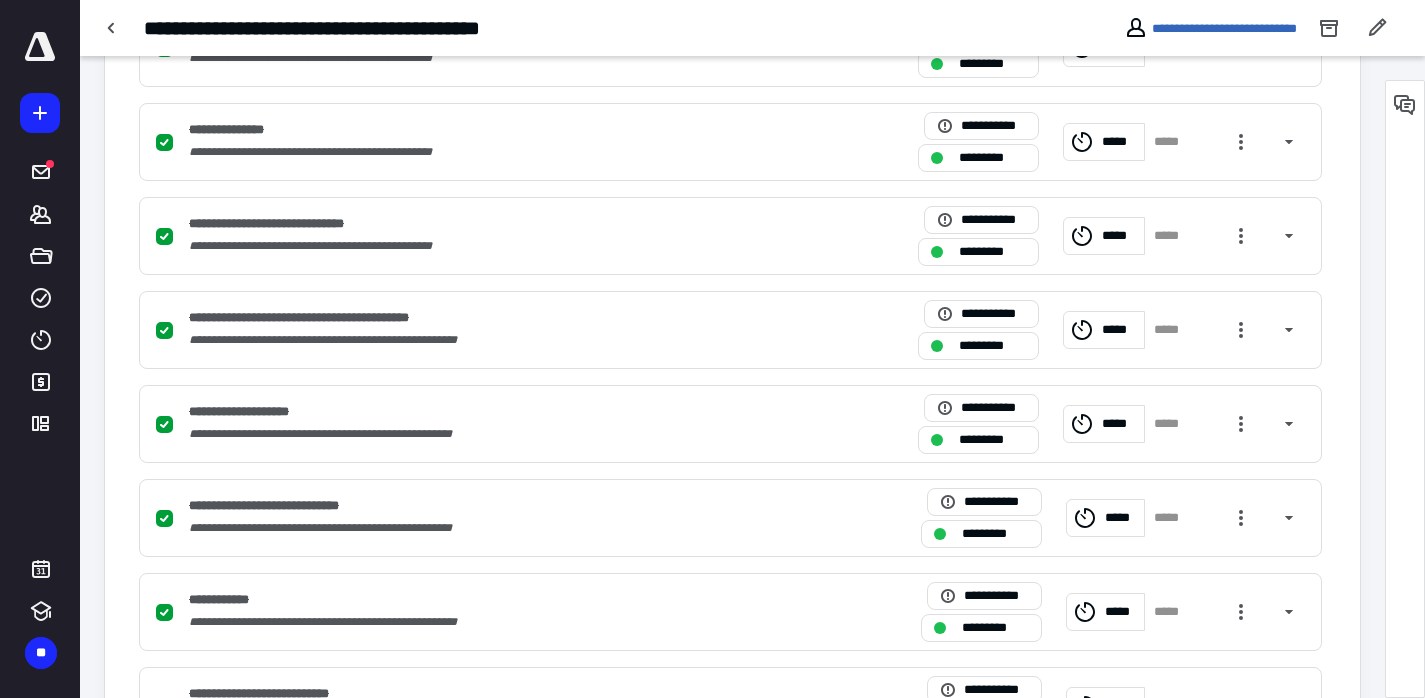 scroll, scrollTop: 3524, scrollLeft: 0, axis: vertical 